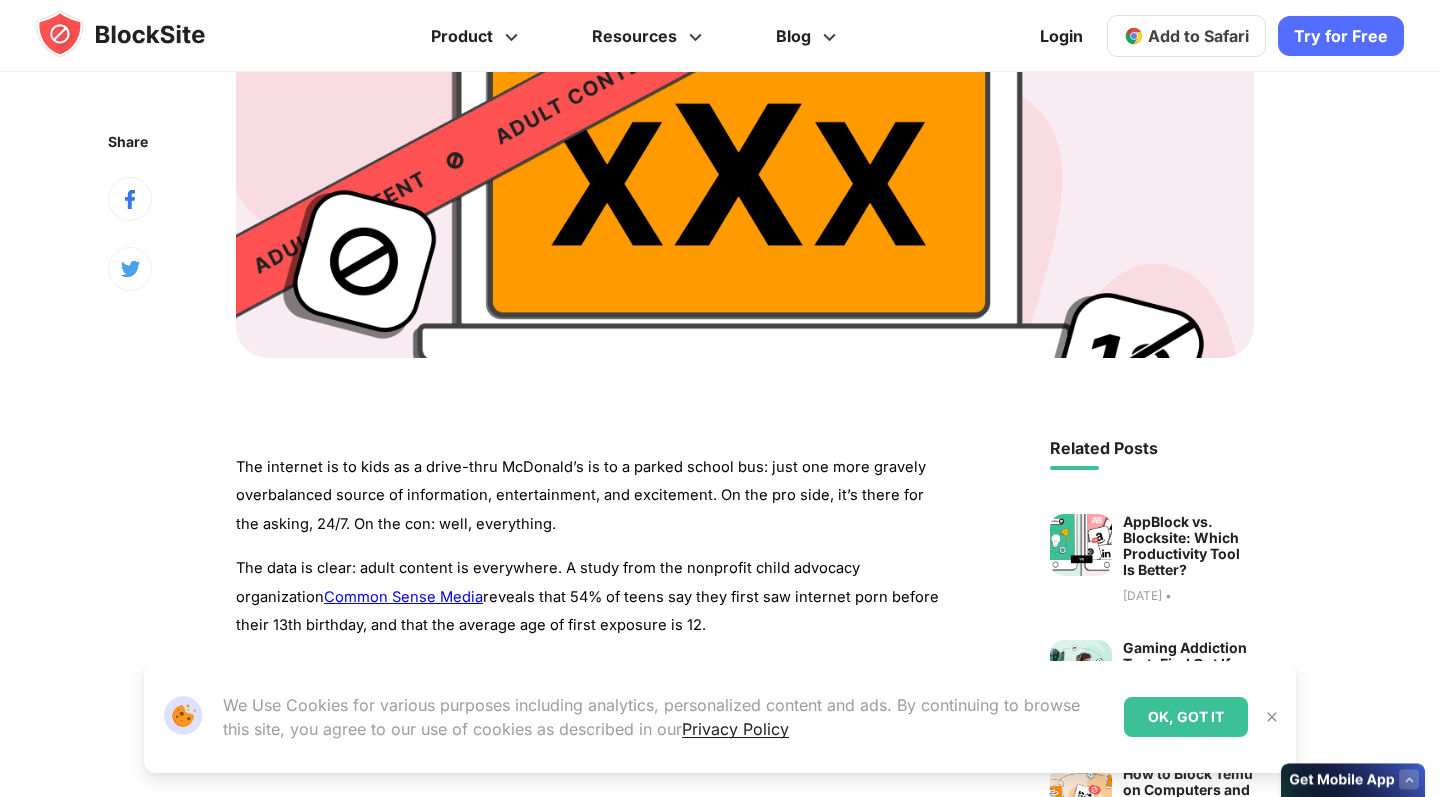 scroll, scrollTop: 0, scrollLeft: 0, axis: both 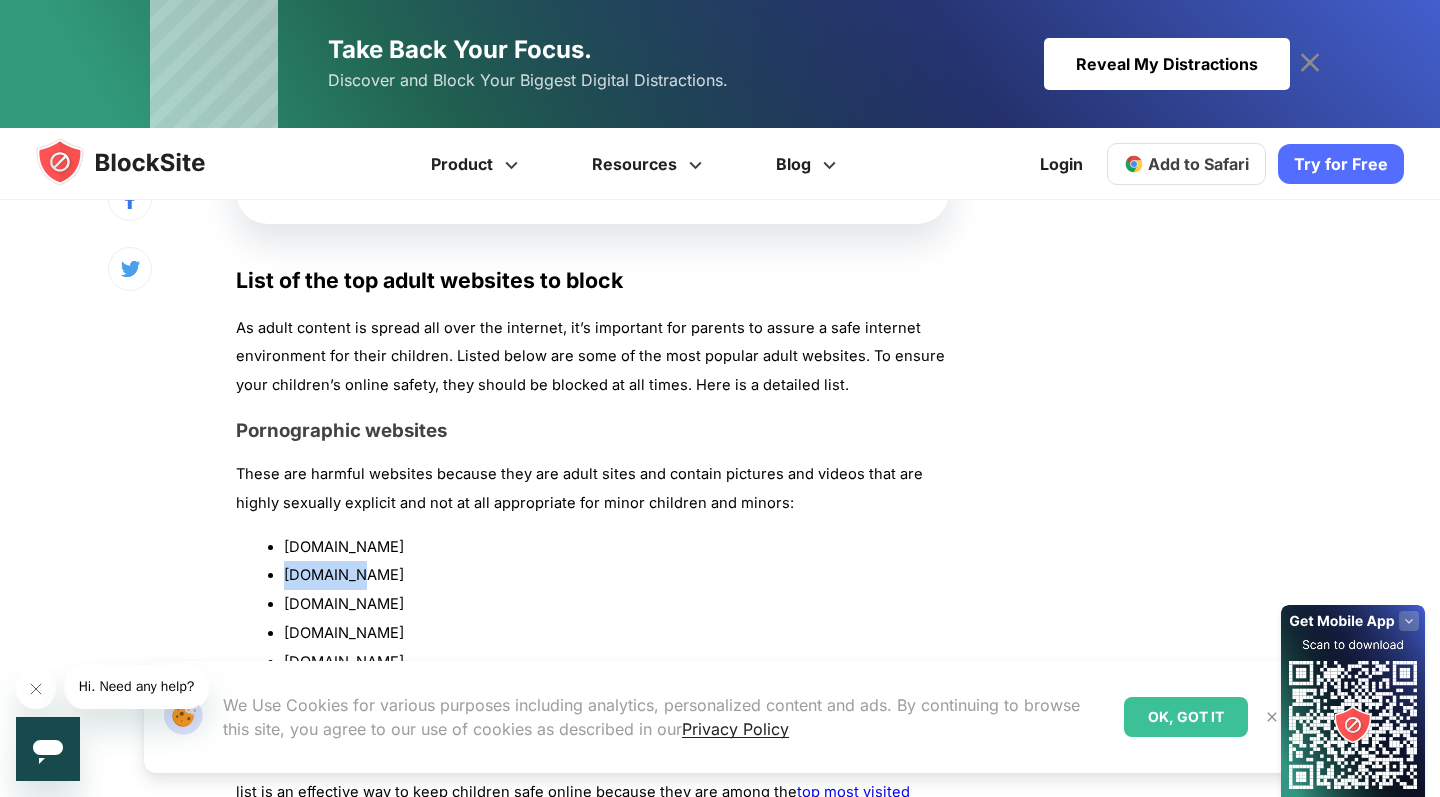 drag, startPoint x: 287, startPoint y: 562, endPoint x: 354, endPoint y: 560, distance: 67.02985 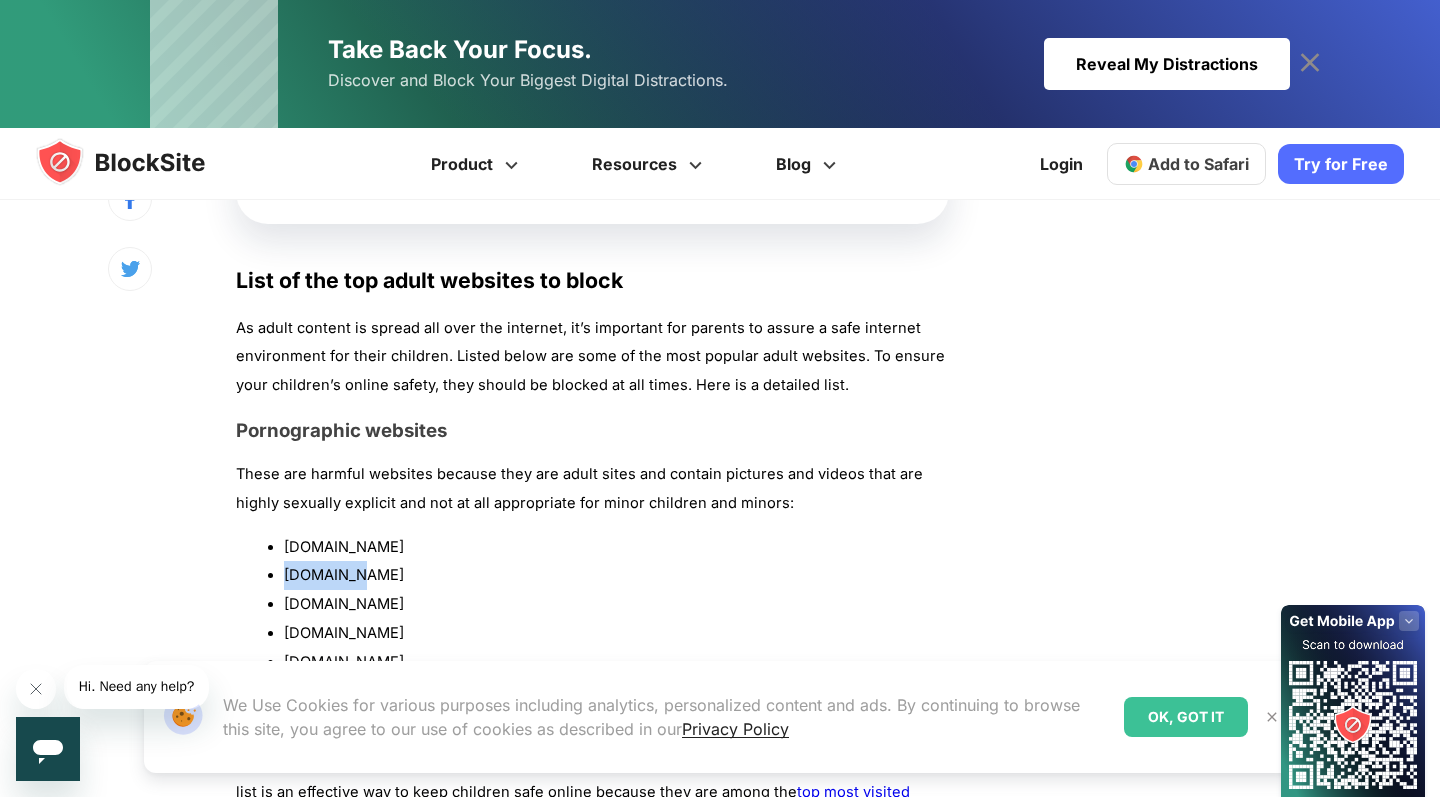 copy on "[DOMAIN_NAME]" 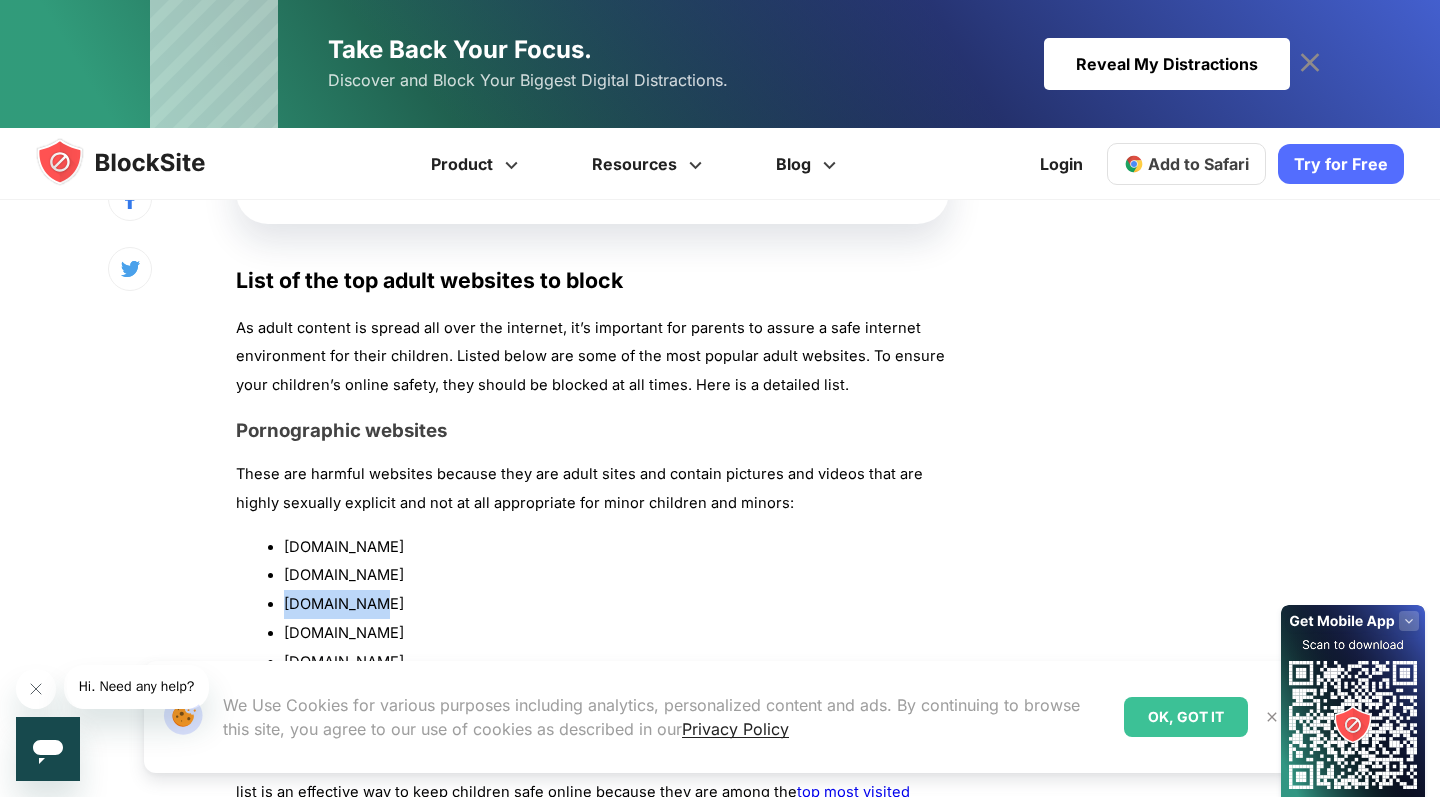 drag, startPoint x: 286, startPoint y: 592, endPoint x: 387, endPoint y: 588, distance: 101.07918 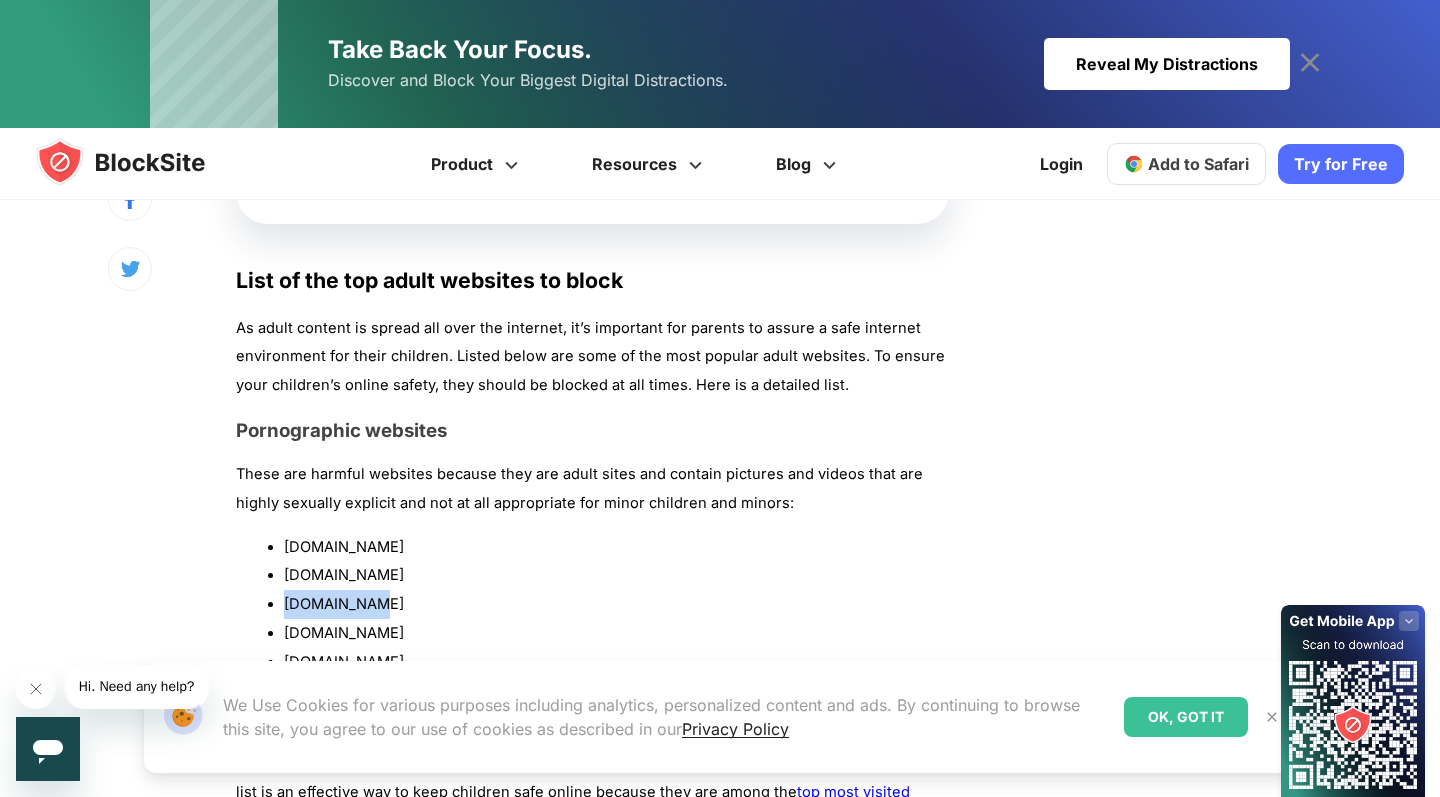 copy on "[DOMAIN_NAME]" 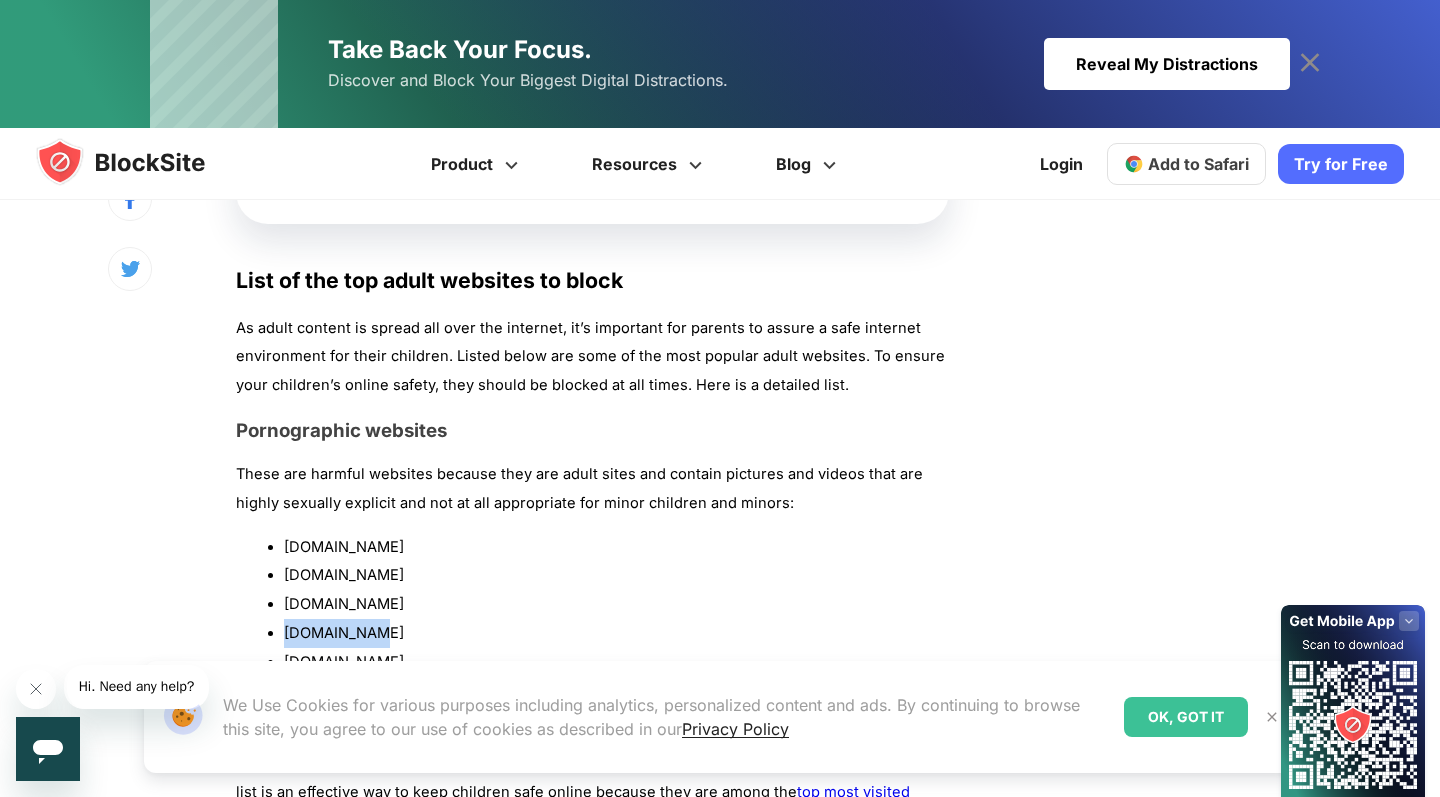 drag, startPoint x: 285, startPoint y: 619, endPoint x: 377, endPoint y: 622, distance: 92.0489 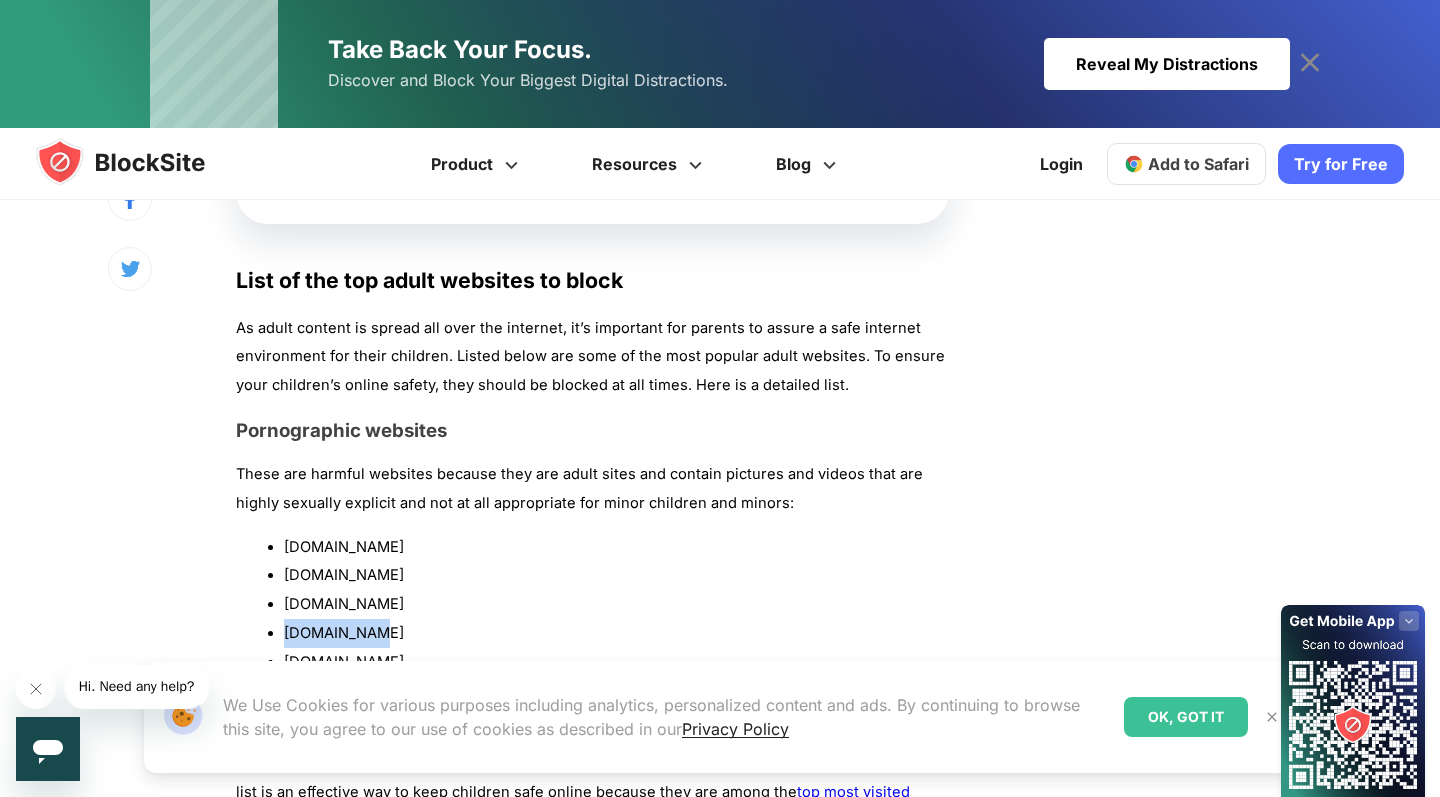 copy on "[DOMAIN_NAME]" 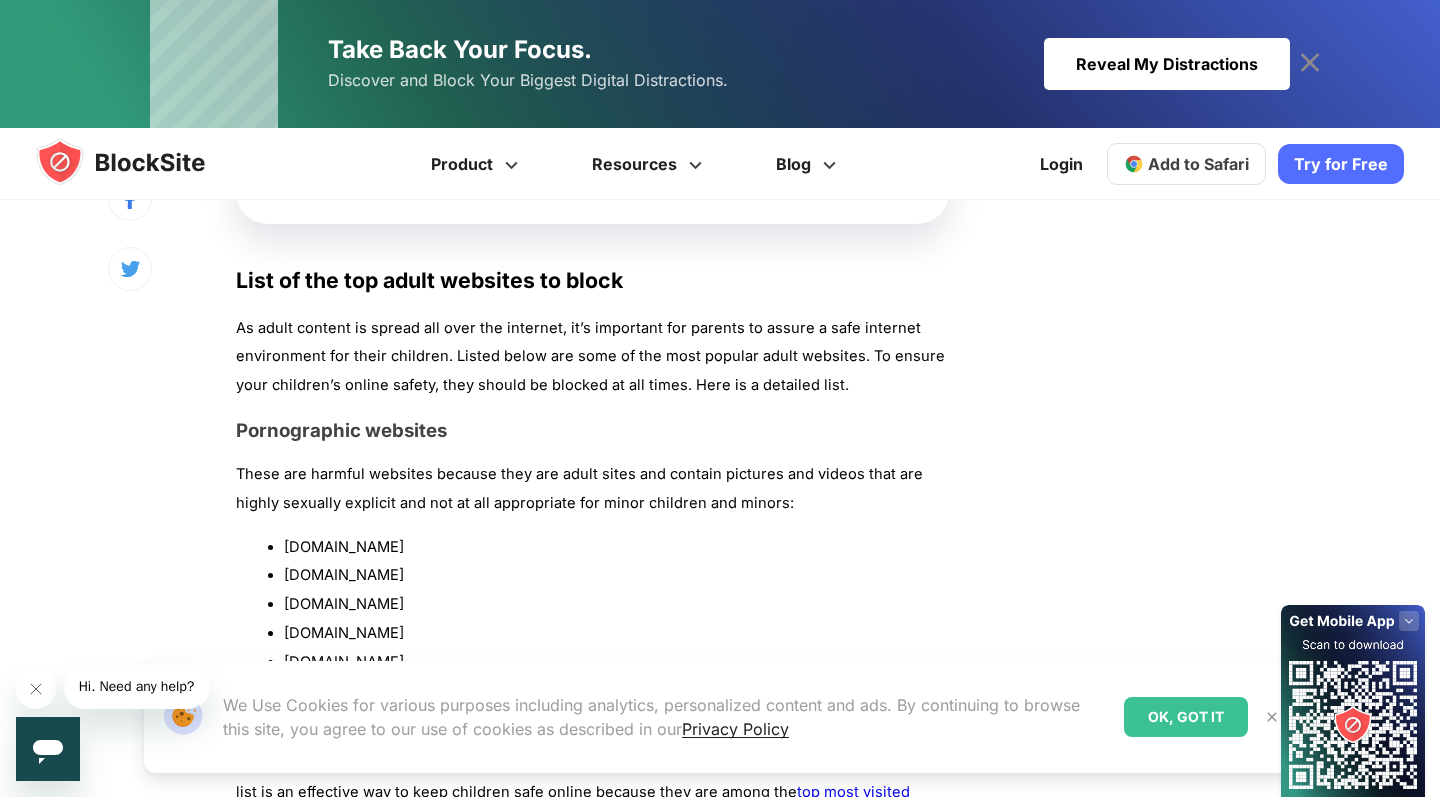 click on "Our Website uses cookies
We Use Cookies for various purposes including analytics, personalized content and ads. By continuing to browse this site, you agree to our use of cookies as described in our  Privacy Policy
OK, GOT IT" at bounding box center (720, 717) 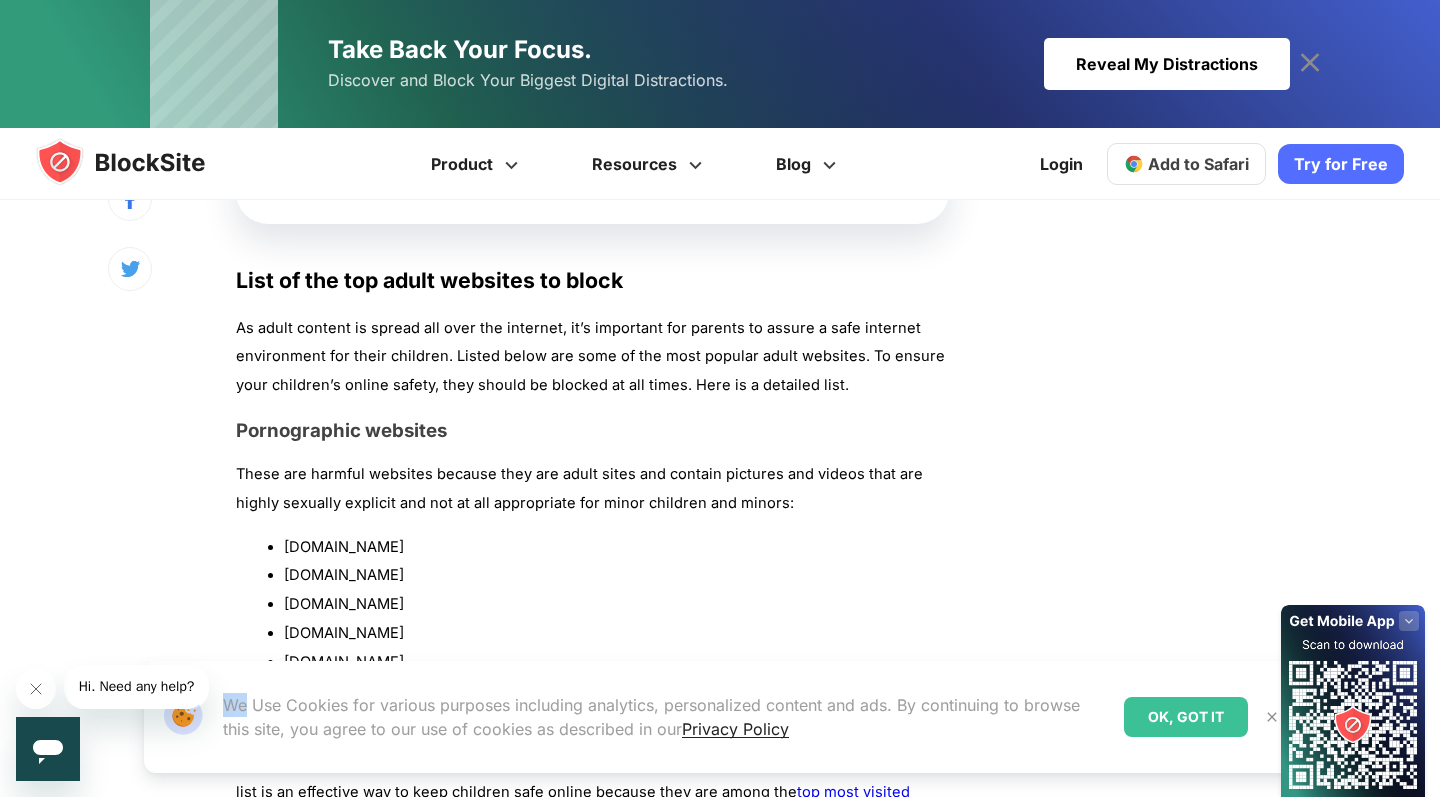 click on "Our Website uses cookies
We Use Cookies for various purposes including analytics, personalized content and ads. By continuing to browse this site, you agree to our use of cookies as described in our  Privacy Policy
OK, GOT IT" at bounding box center [720, 717] 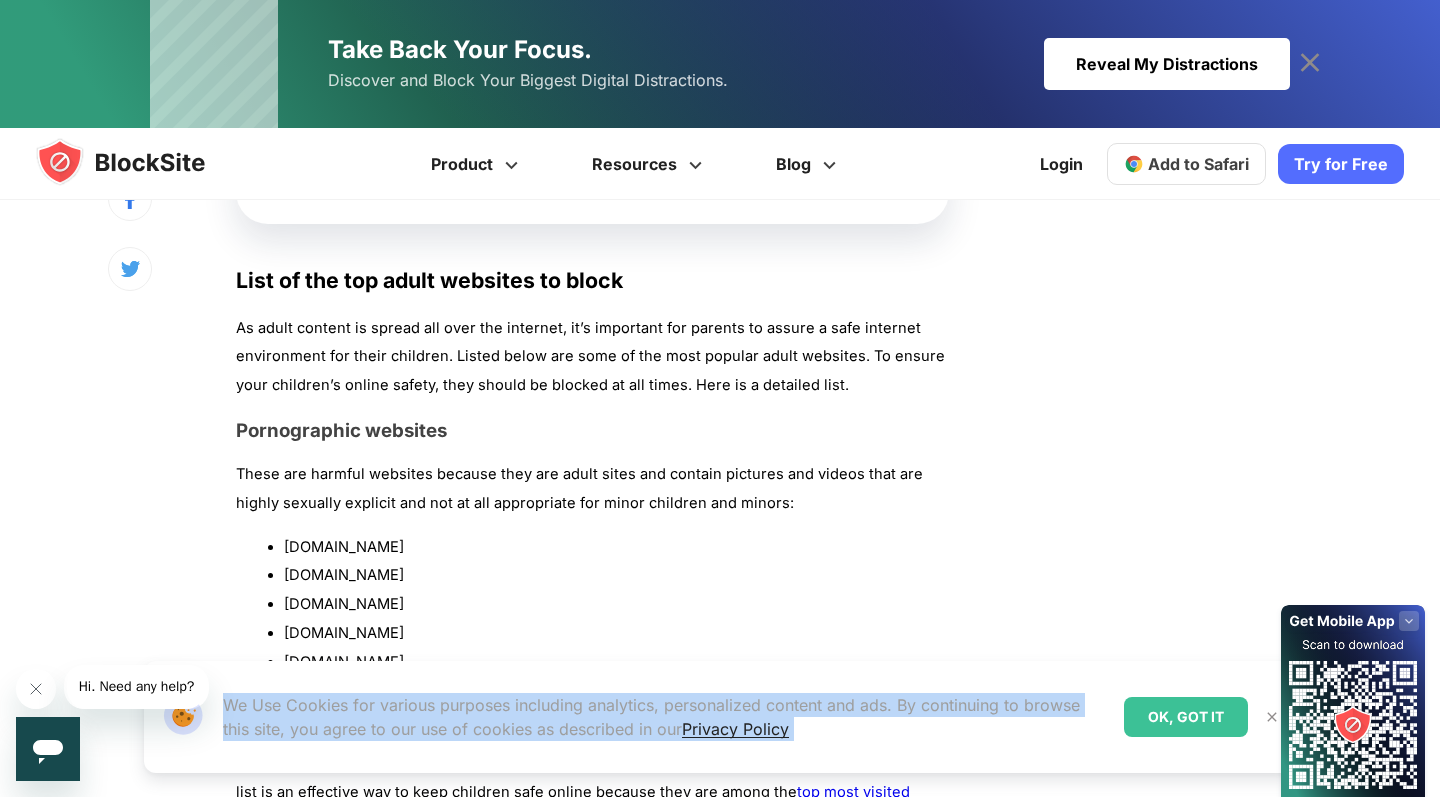 click on "Our Website uses cookies
We Use Cookies for various purposes including analytics, personalized content and ads. By continuing to browse this site, you agree to our use of cookies as described in our  Privacy Policy
OK, GOT IT" at bounding box center (720, 717) 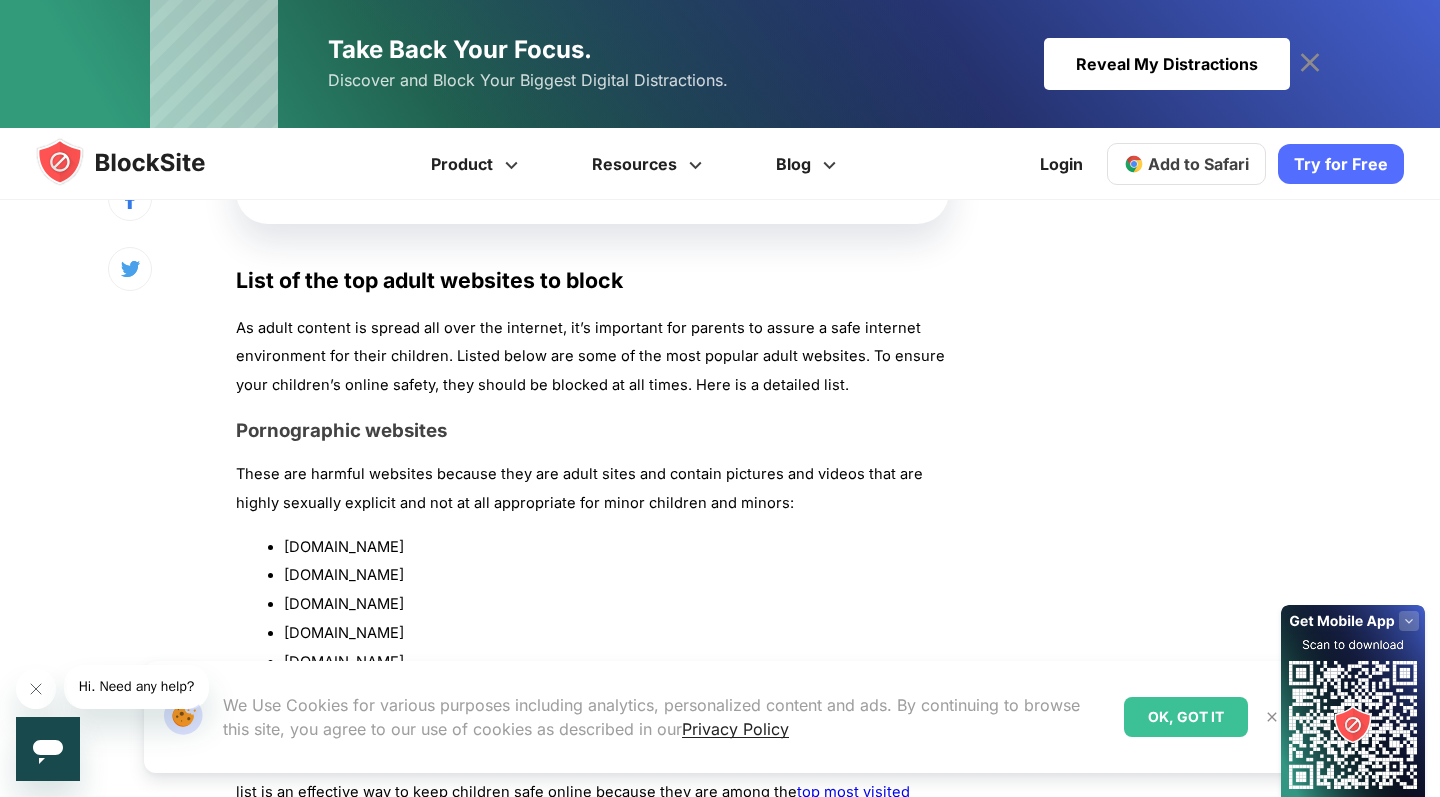 click on "[DOMAIN_NAME]" at bounding box center [616, 633] 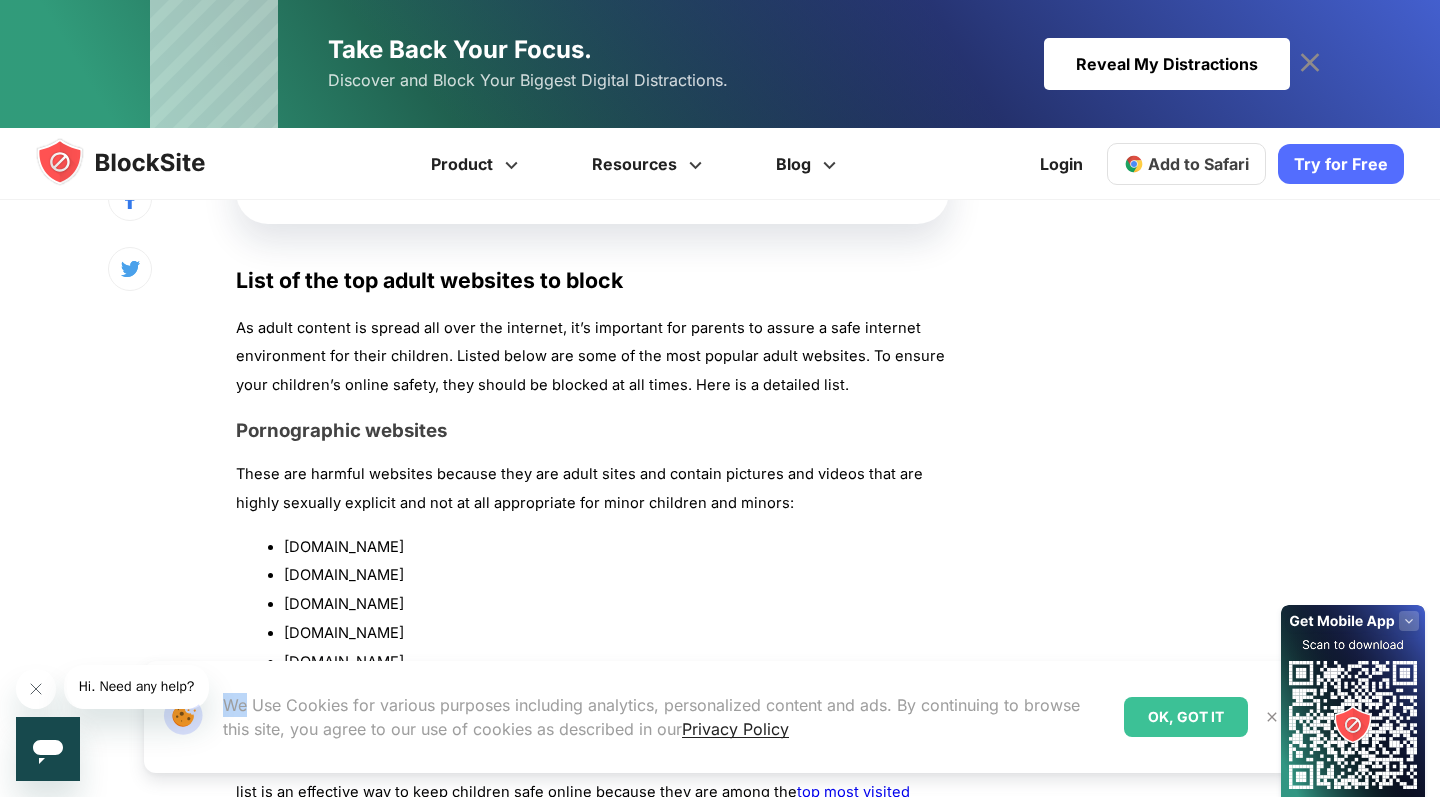 click on "Our Website uses cookies
We Use Cookies for various purposes including analytics, personalized content and ads. By continuing to browse this site, you agree to our use of cookies as described in our  Privacy Policy
OK, GOT IT" at bounding box center (720, 717) 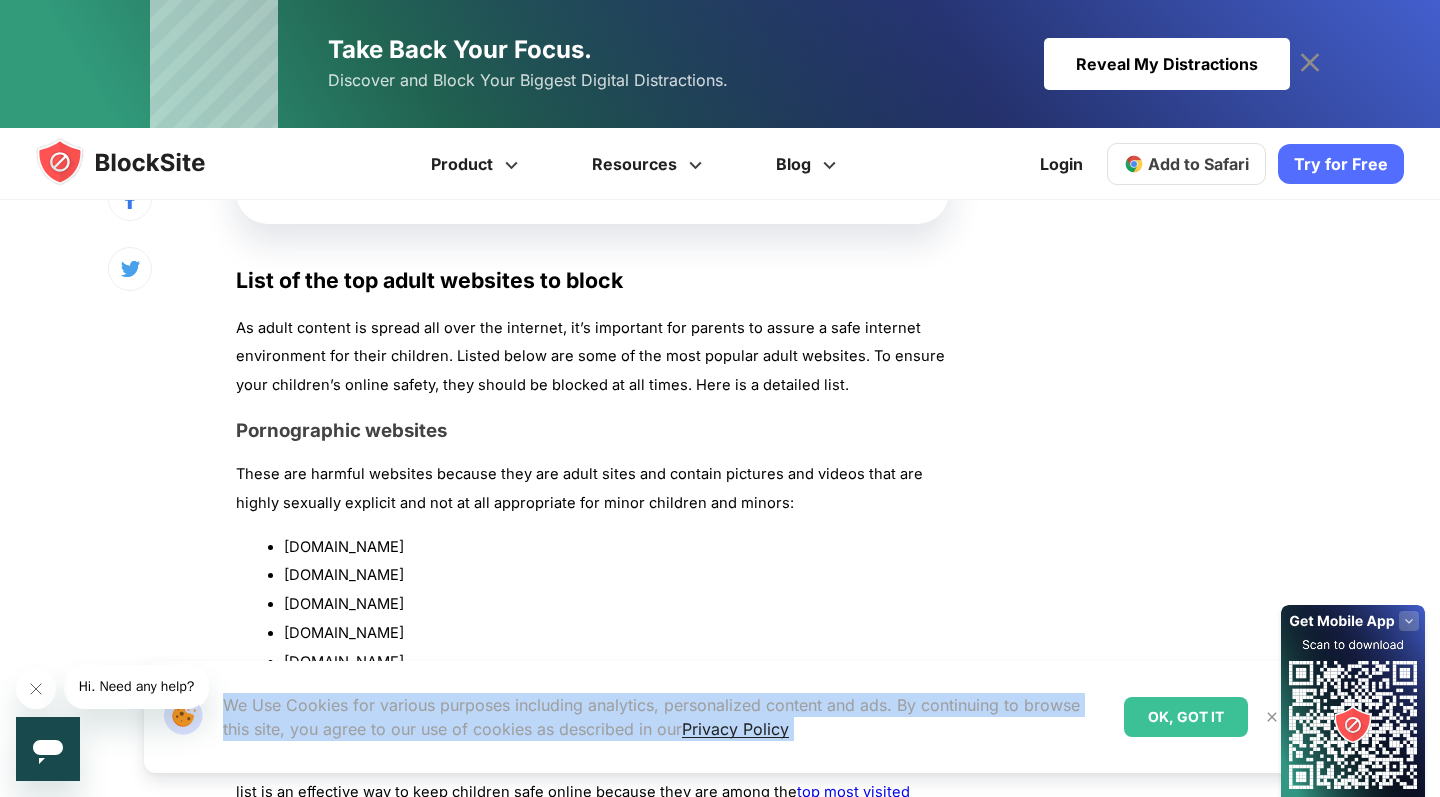 click on "Our Website uses cookies
We Use Cookies for various purposes including analytics, personalized content and ads. By continuing to browse this site, you agree to our use of cookies as described in our  Privacy Policy
OK, GOT IT" at bounding box center [720, 717] 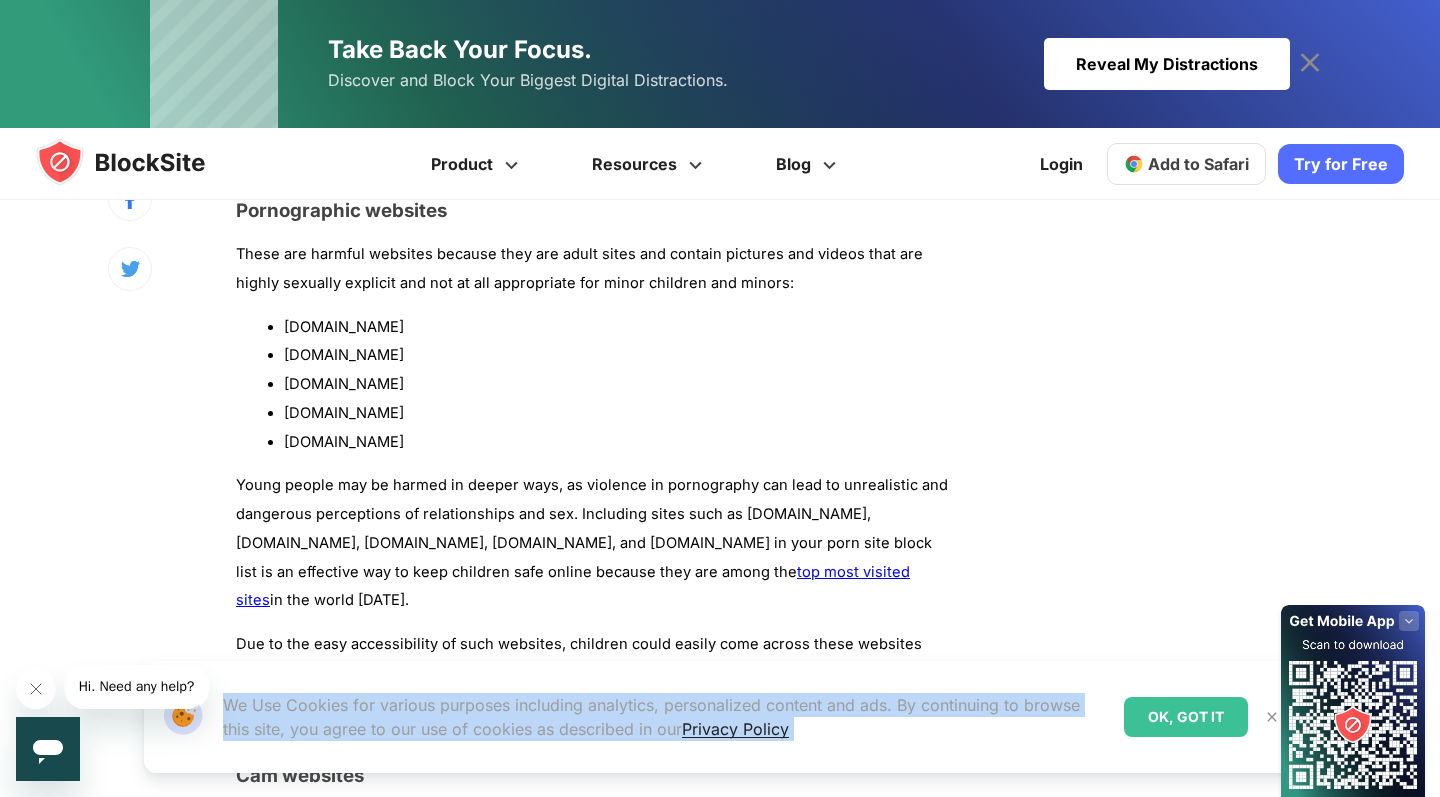 scroll, scrollTop: 1683, scrollLeft: 0, axis: vertical 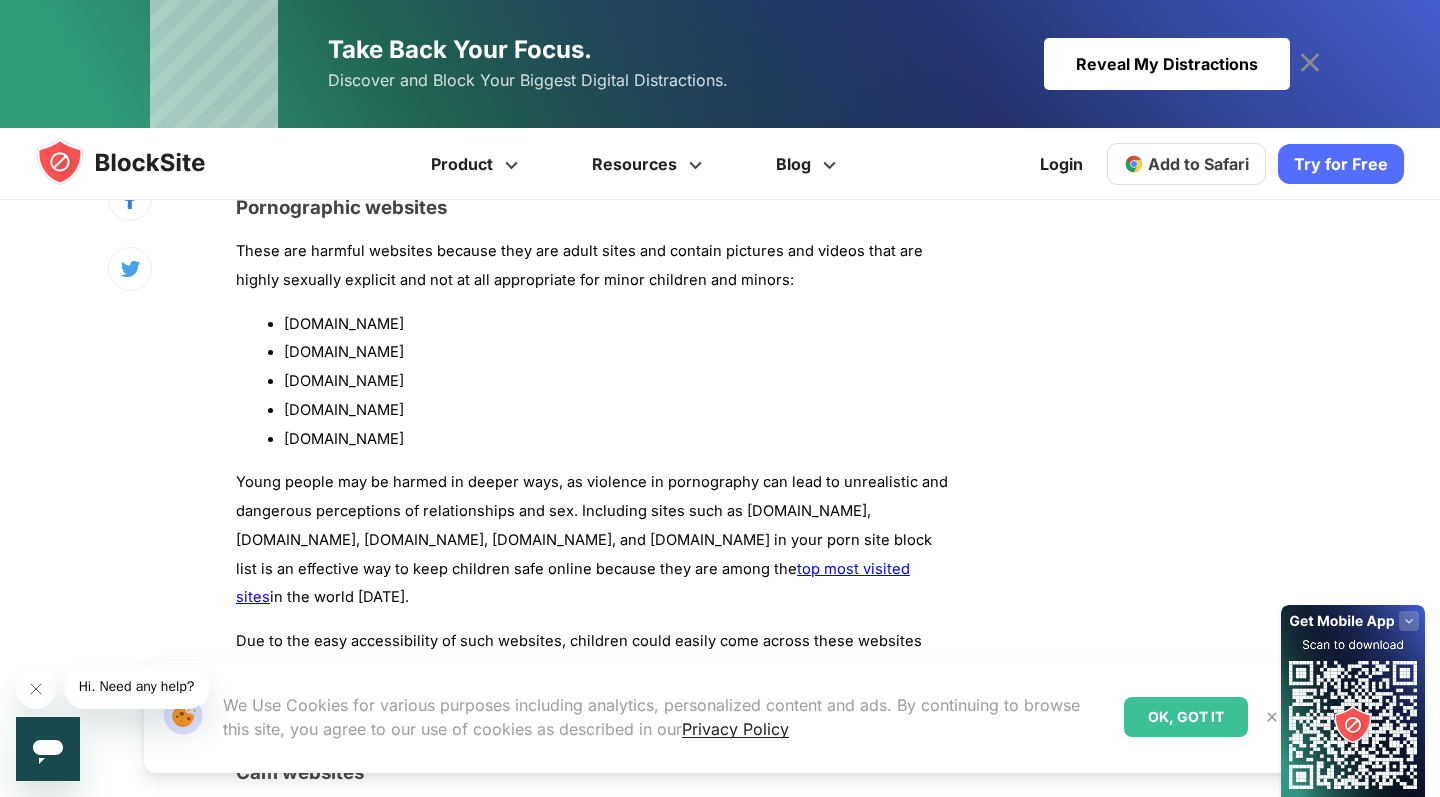 click on "[DOMAIN_NAME]" at bounding box center [616, 439] 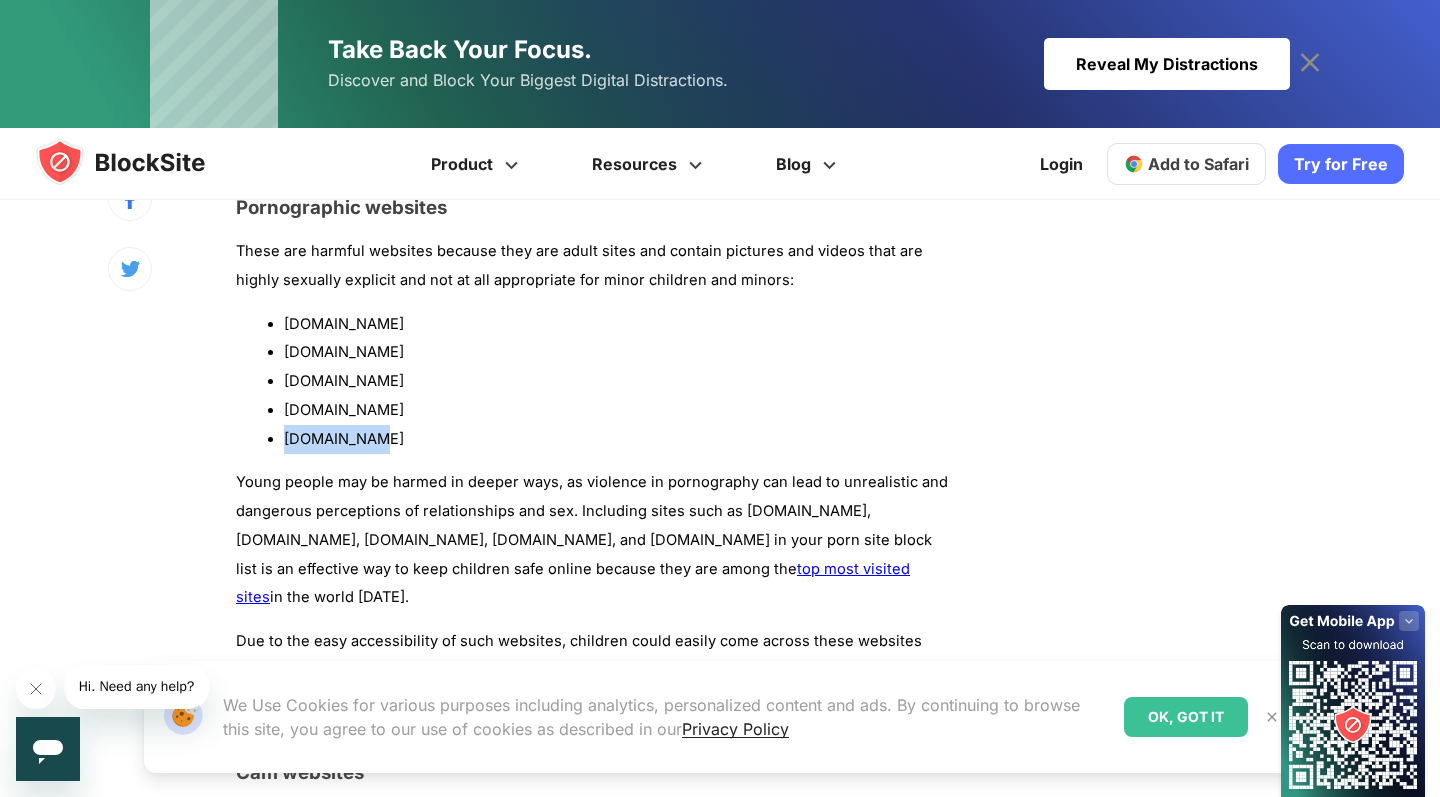 click on "[DOMAIN_NAME]" at bounding box center [616, 439] 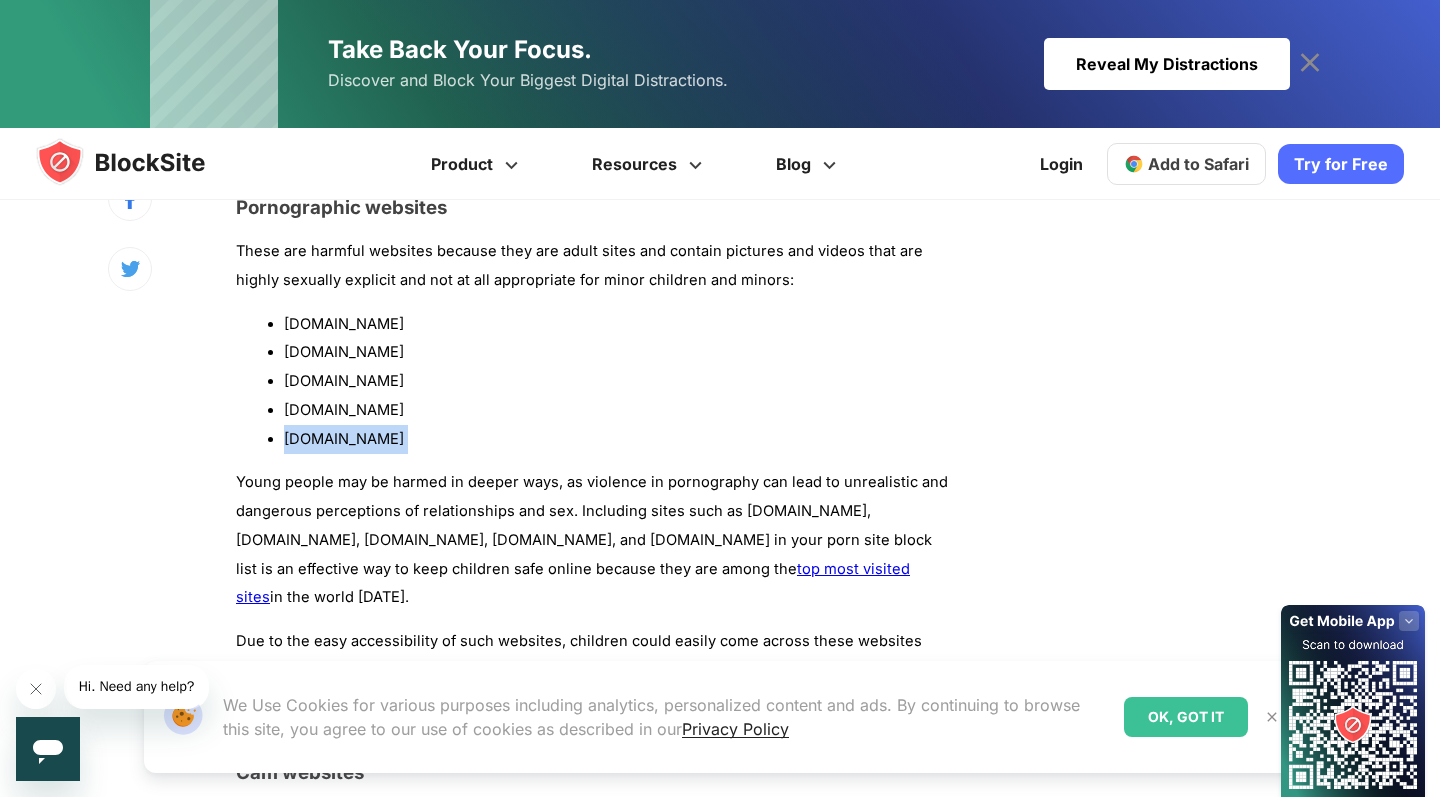 click on "[DOMAIN_NAME]" at bounding box center (616, 439) 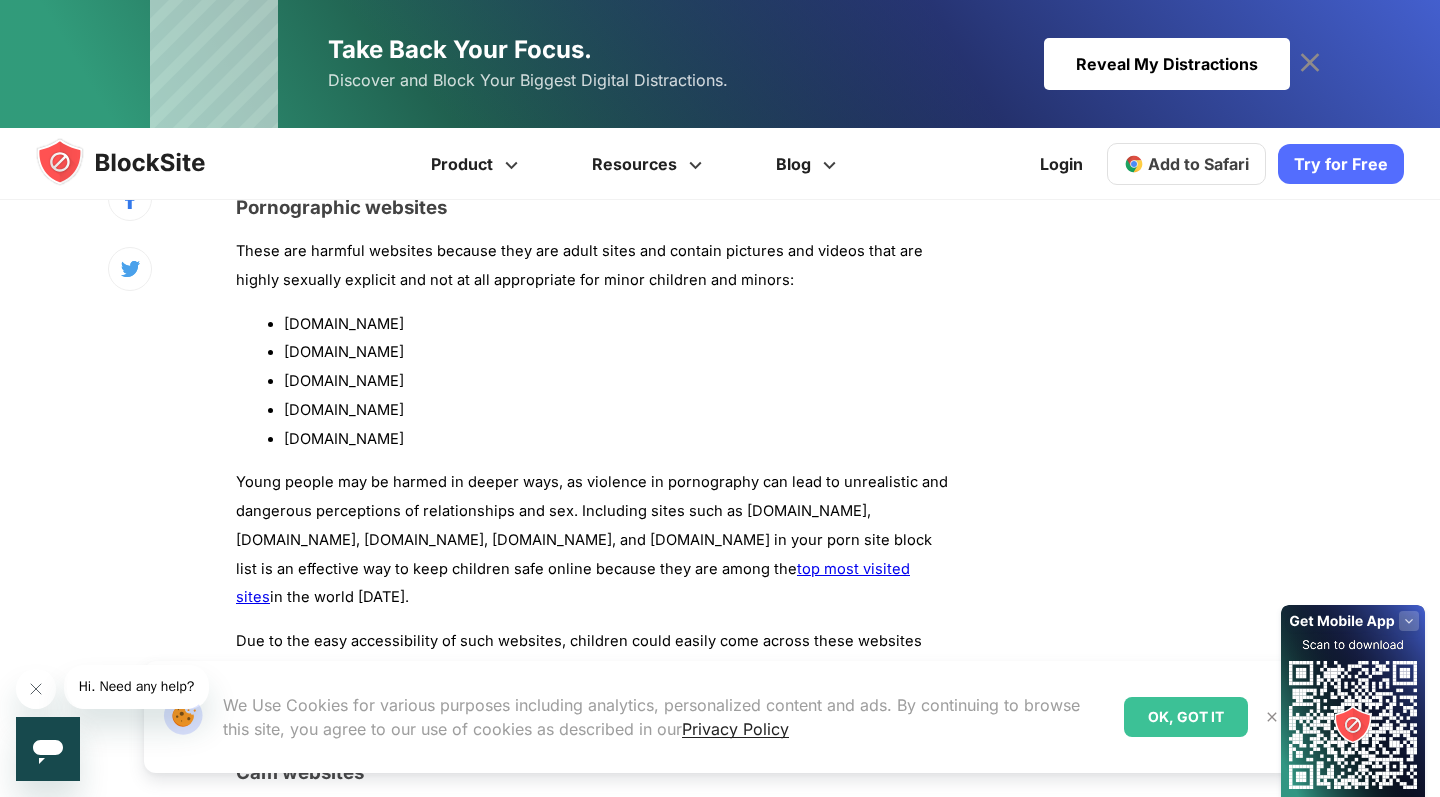 click on "[DOMAIN_NAME]" at bounding box center (616, 439) 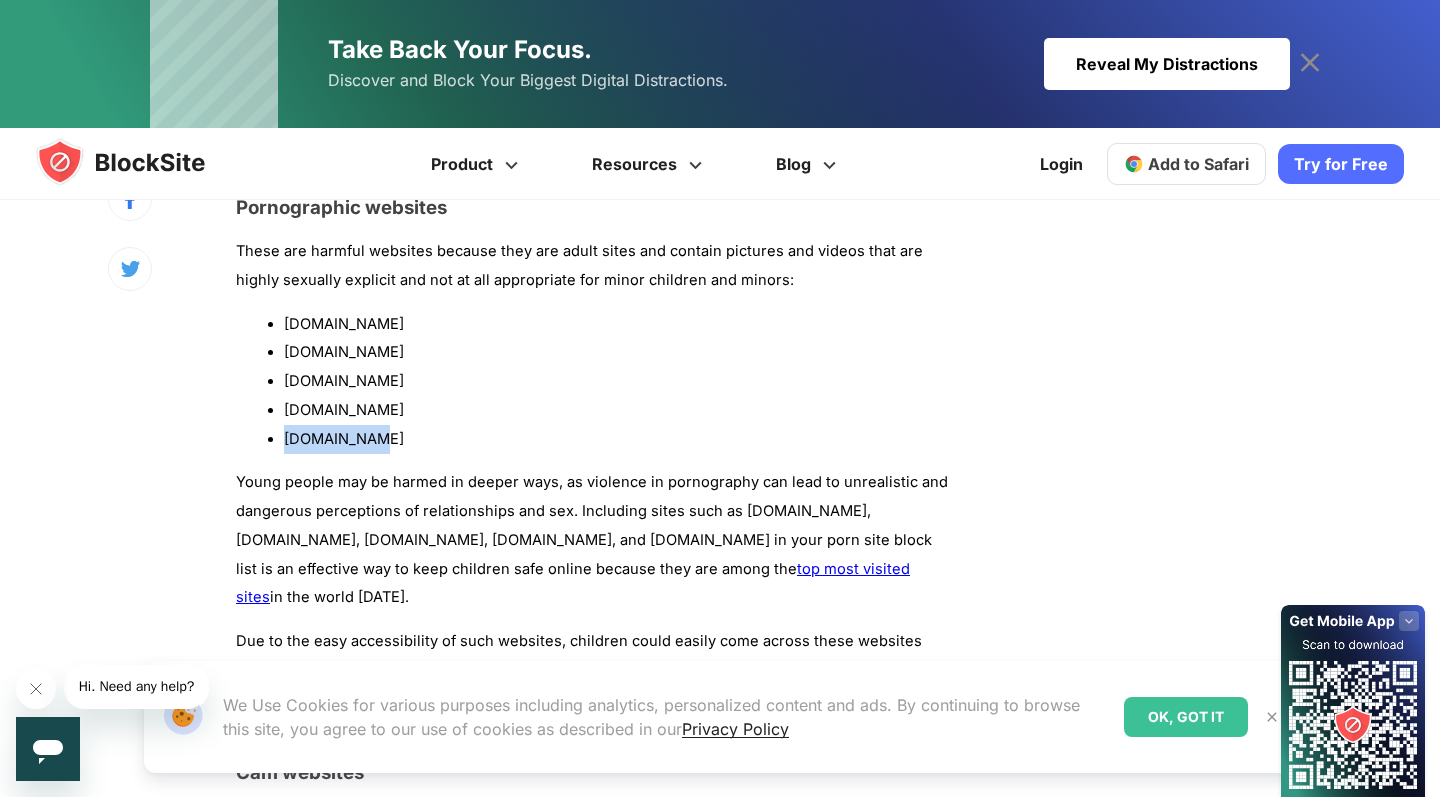 click on "[DOMAIN_NAME]" at bounding box center [616, 439] 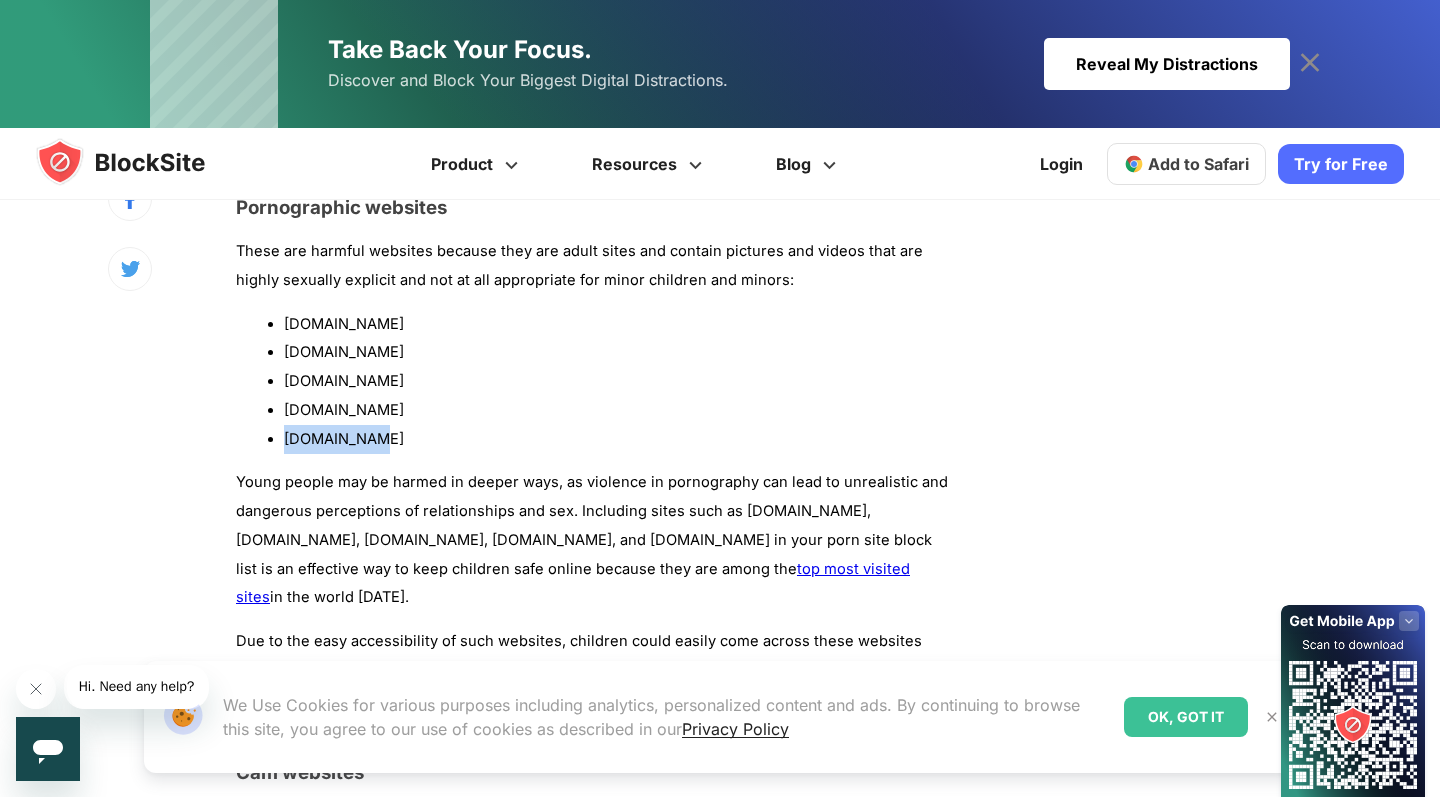 copy on "[DOMAIN_NAME]" 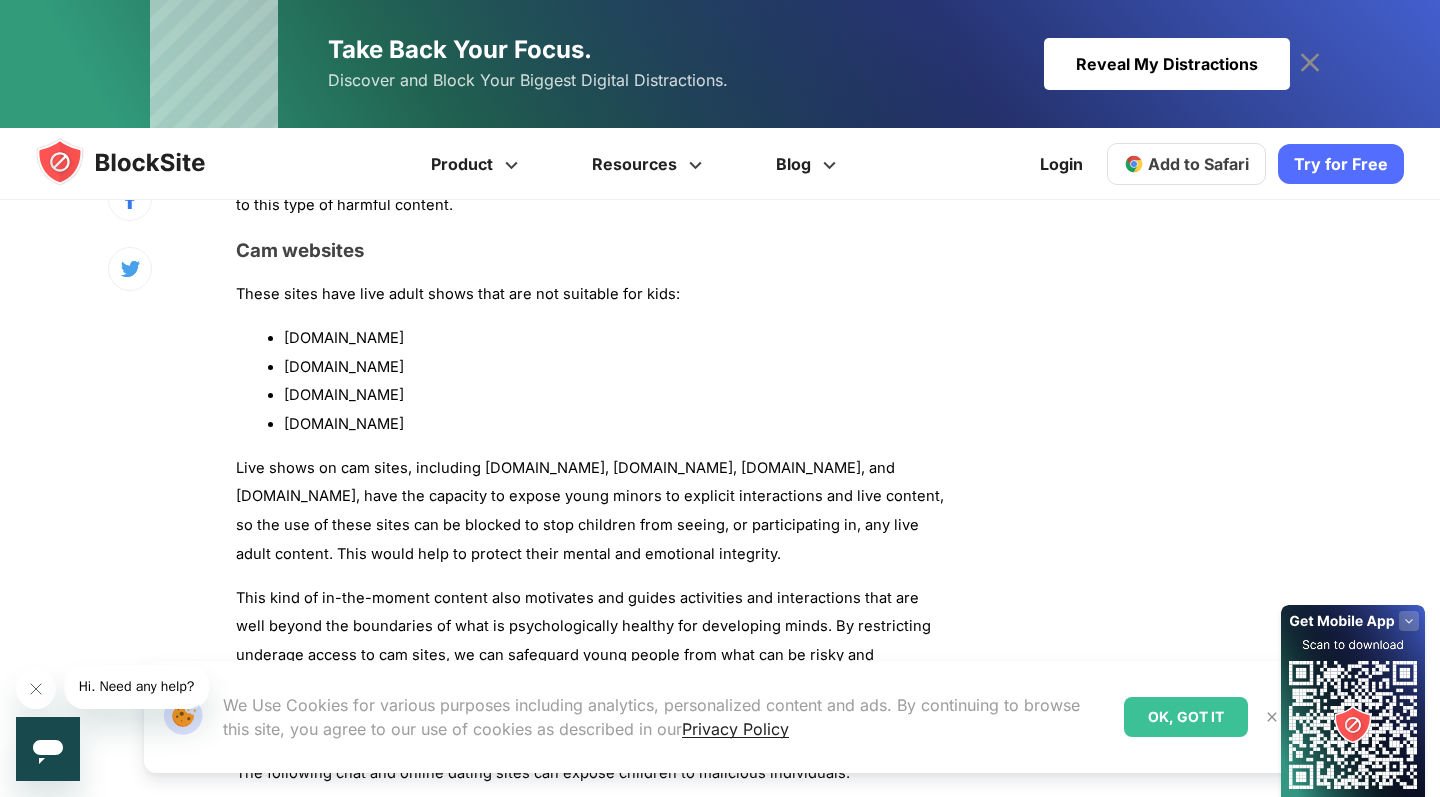 scroll, scrollTop: 2206, scrollLeft: 0, axis: vertical 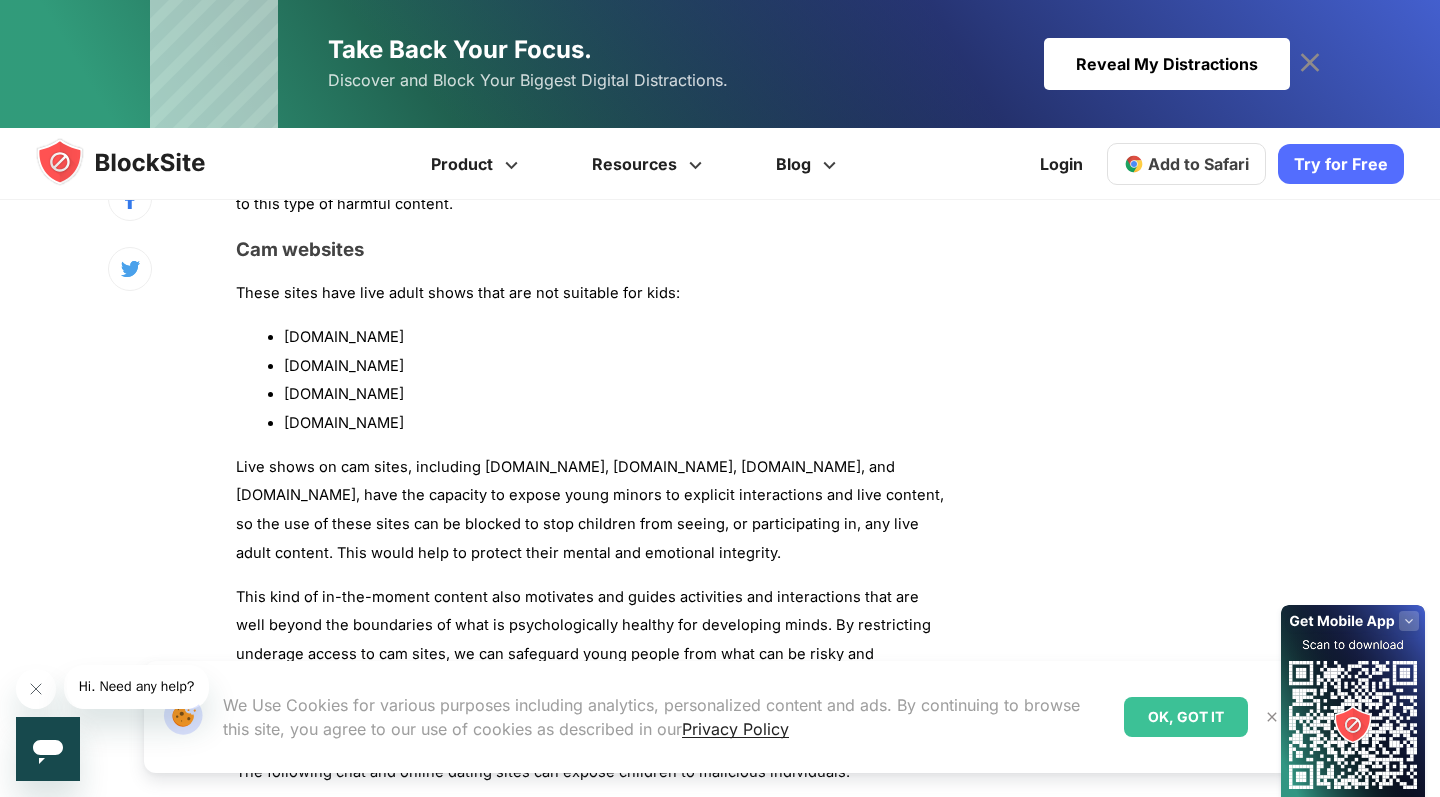 click on "[DOMAIN_NAME]" at bounding box center [616, 337] 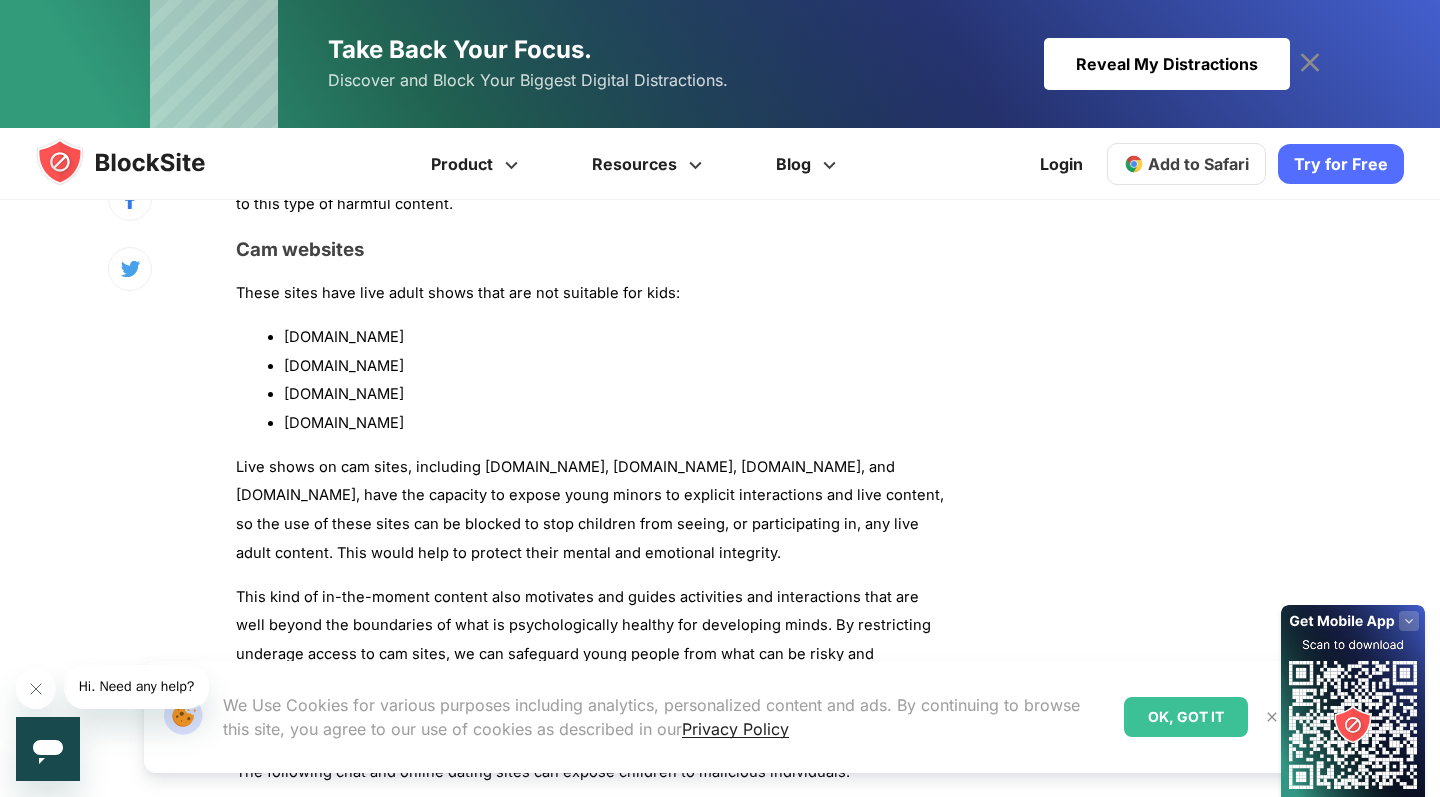 drag, startPoint x: 287, startPoint y: 314, endPoint x: 381, endPoint y: 407, distance: 132.23087 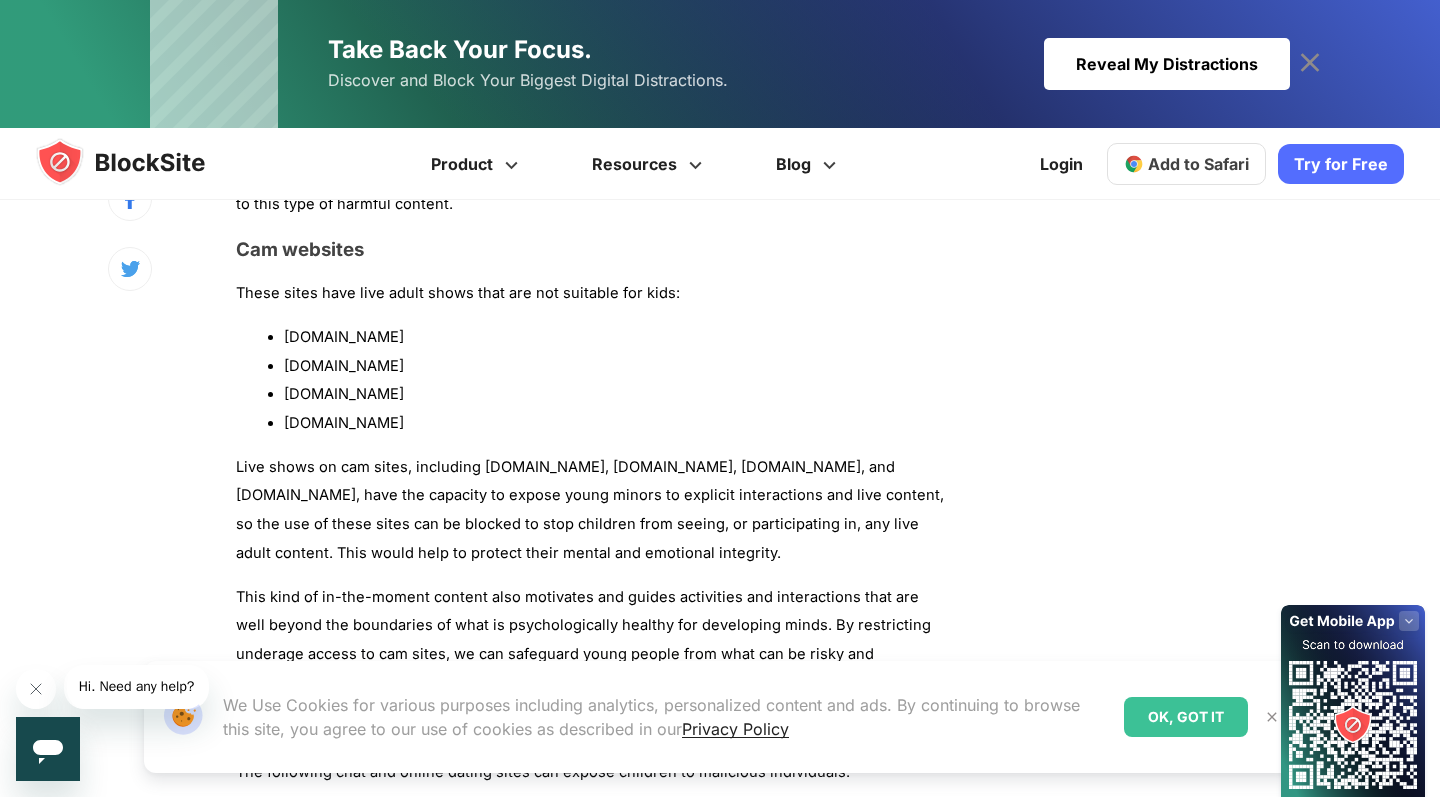 copy on "[DOMAIN_NAME]
[DOMAIN_NAME]
[DOMAIN_NAME]
[DOMAIN_NAME]" 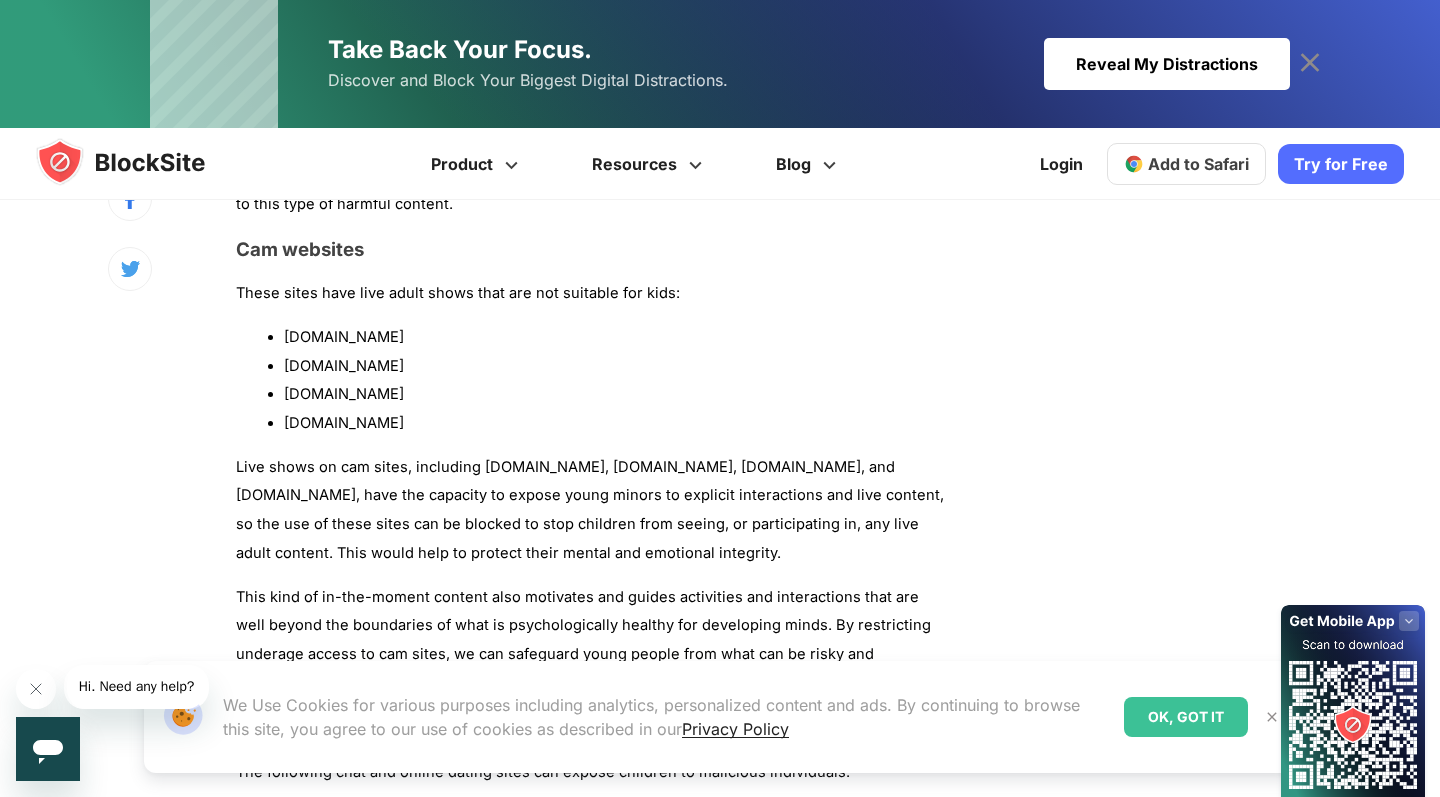 click on "[DOMAIN_NAME]" at bounding box center [616, 337] 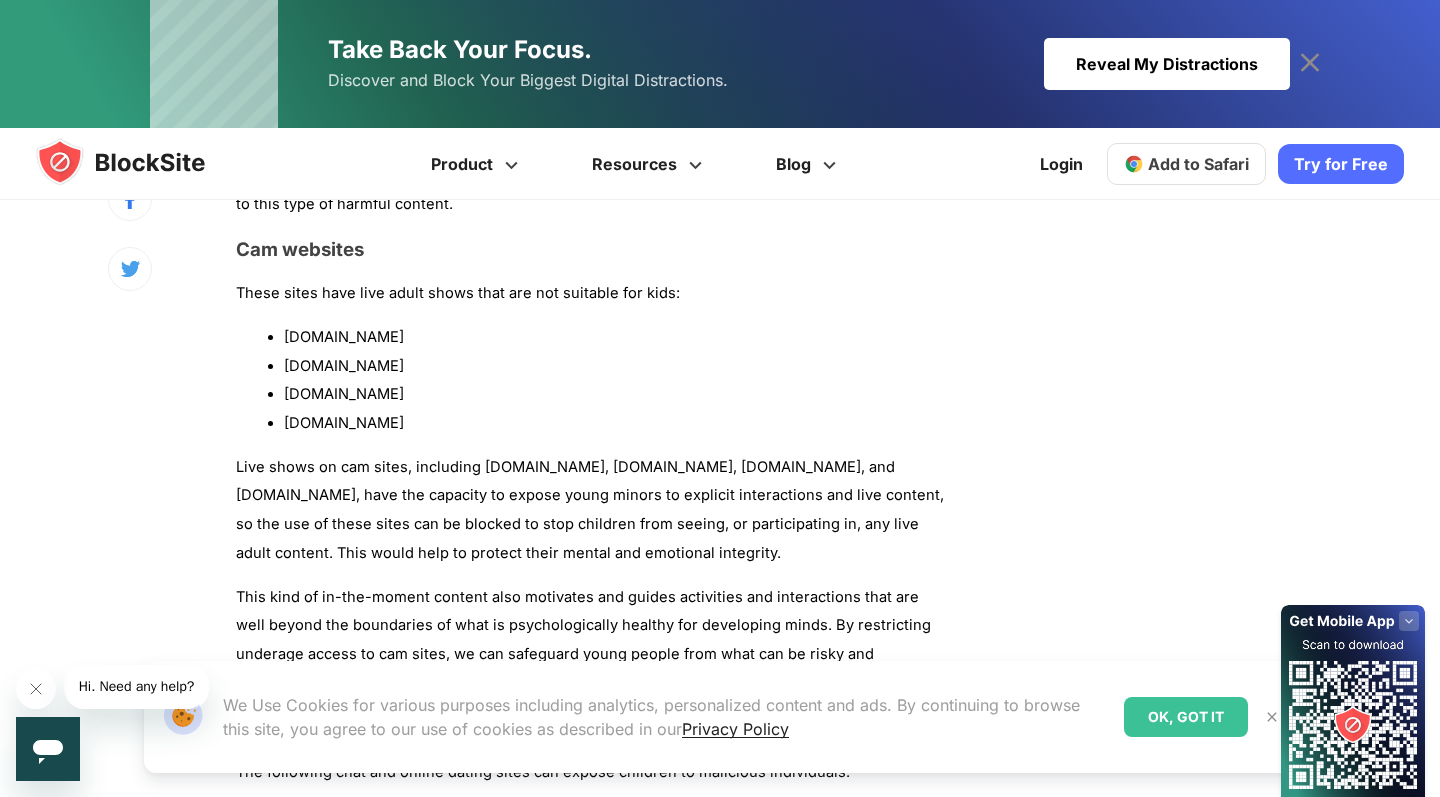 click on "[DOMAIN_NAME]" at bounding box center (616, 366) 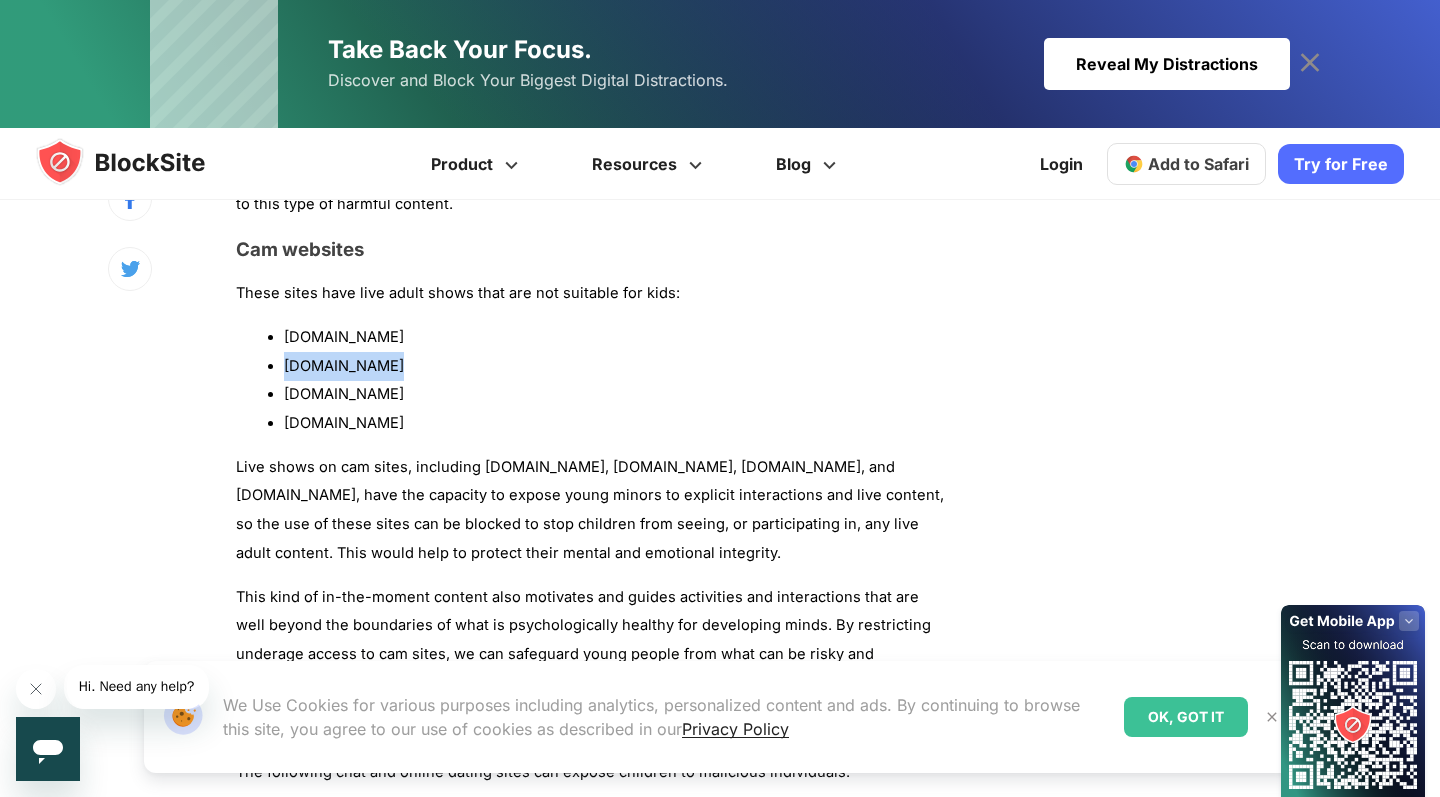 click on "[DOMAIN_NAME]" at bounding box center (616, 366) 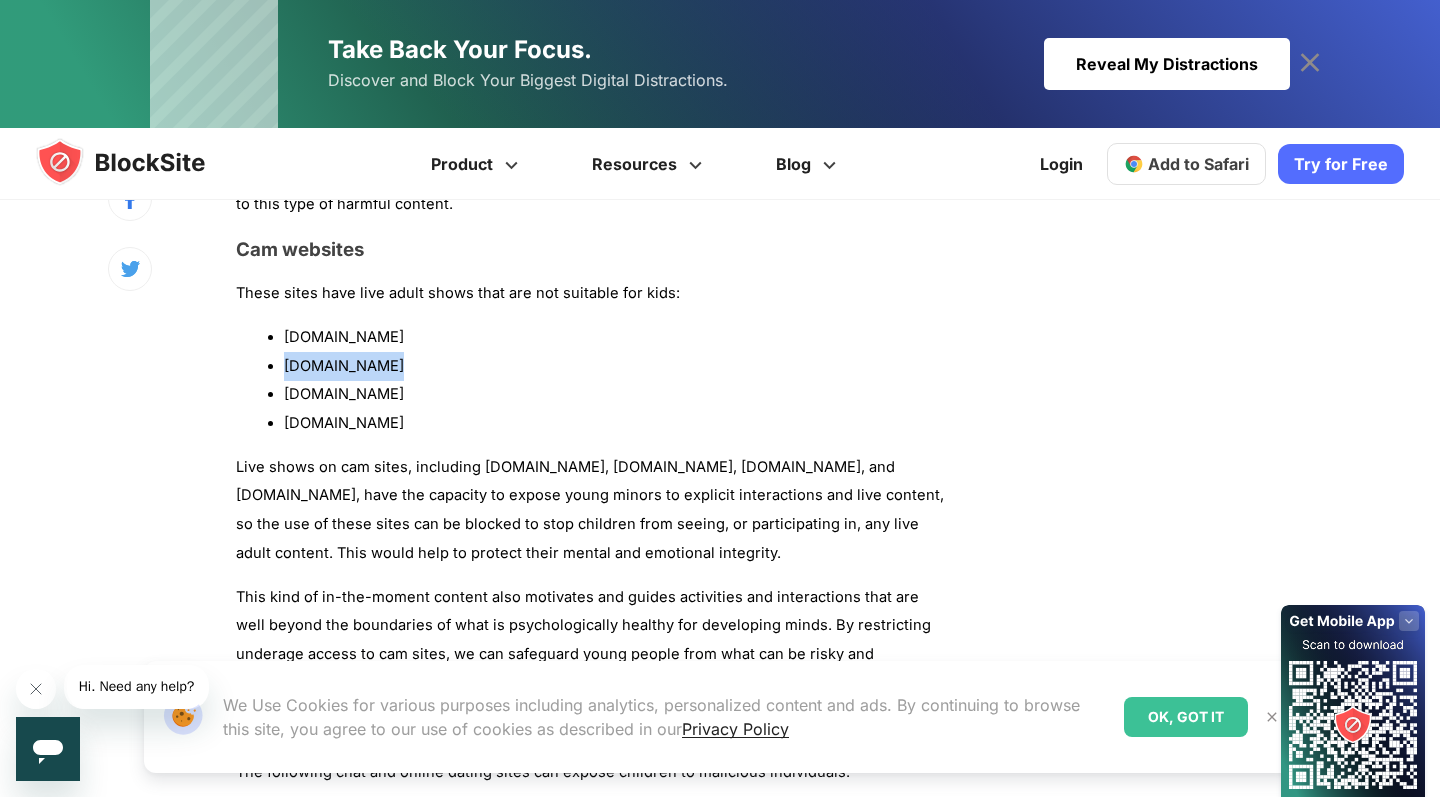 copy on "[DOMAIN_NAME]" 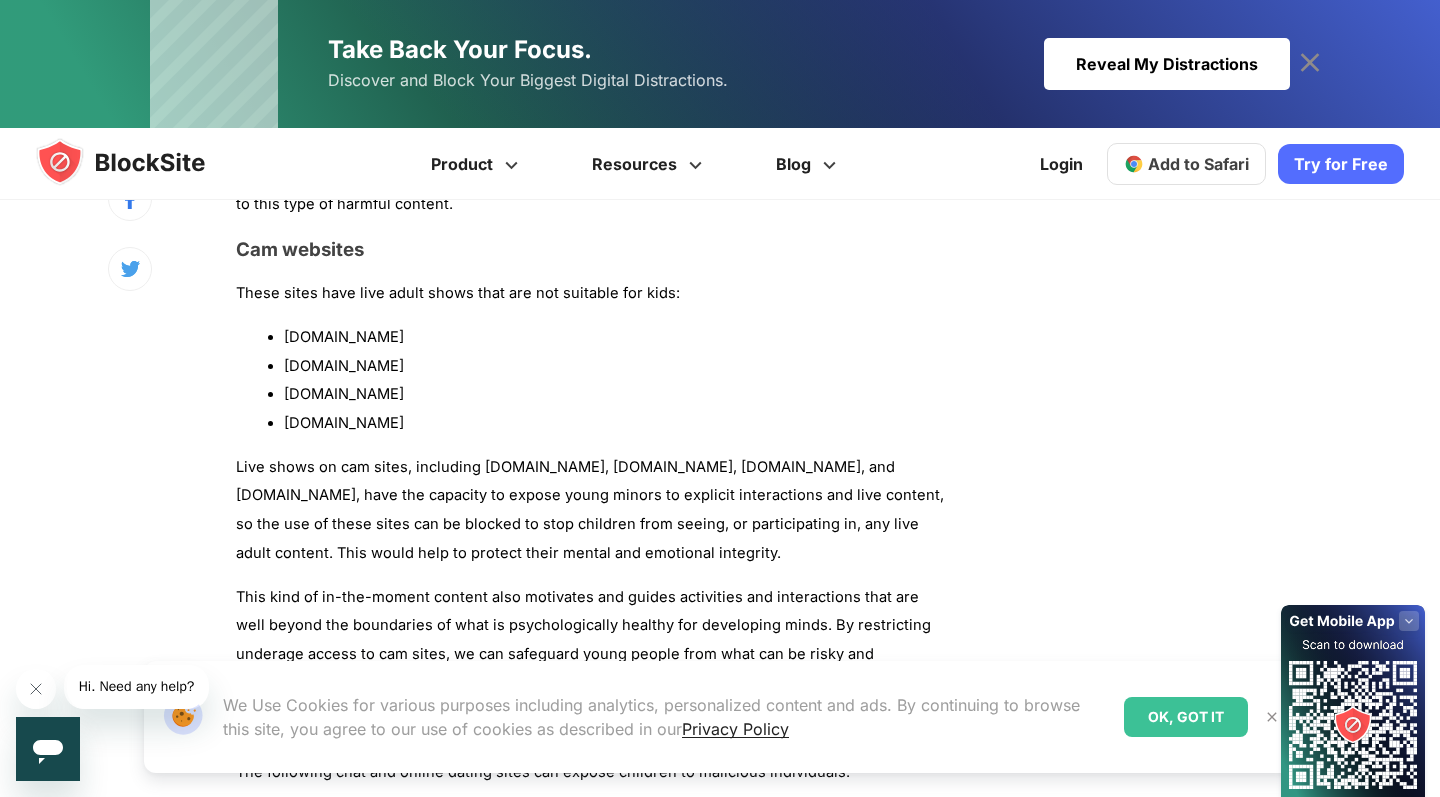 click on "[DOMAIN_NAME]" at bounding box center [616, 394] 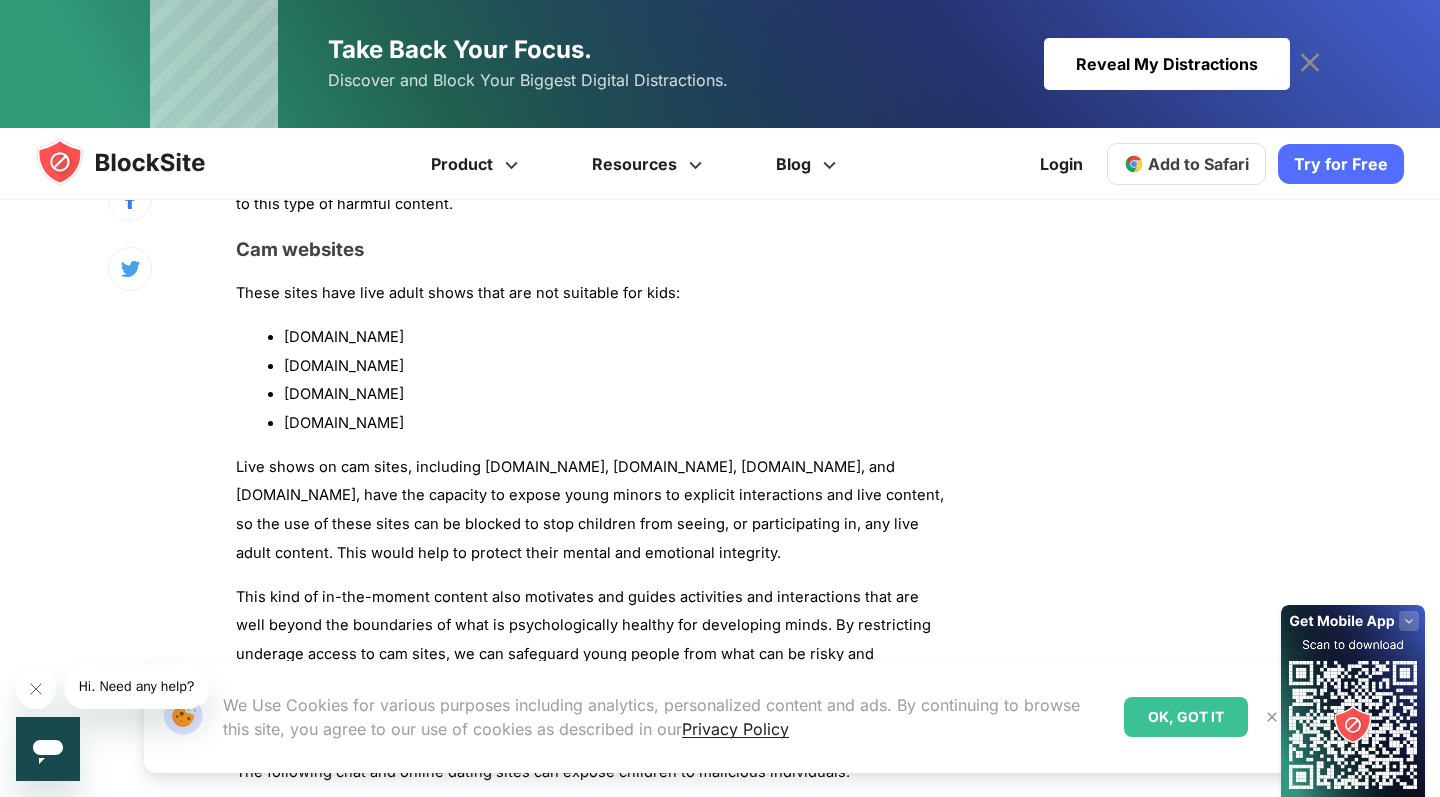 copy on "[DOMAIN_NAME]" 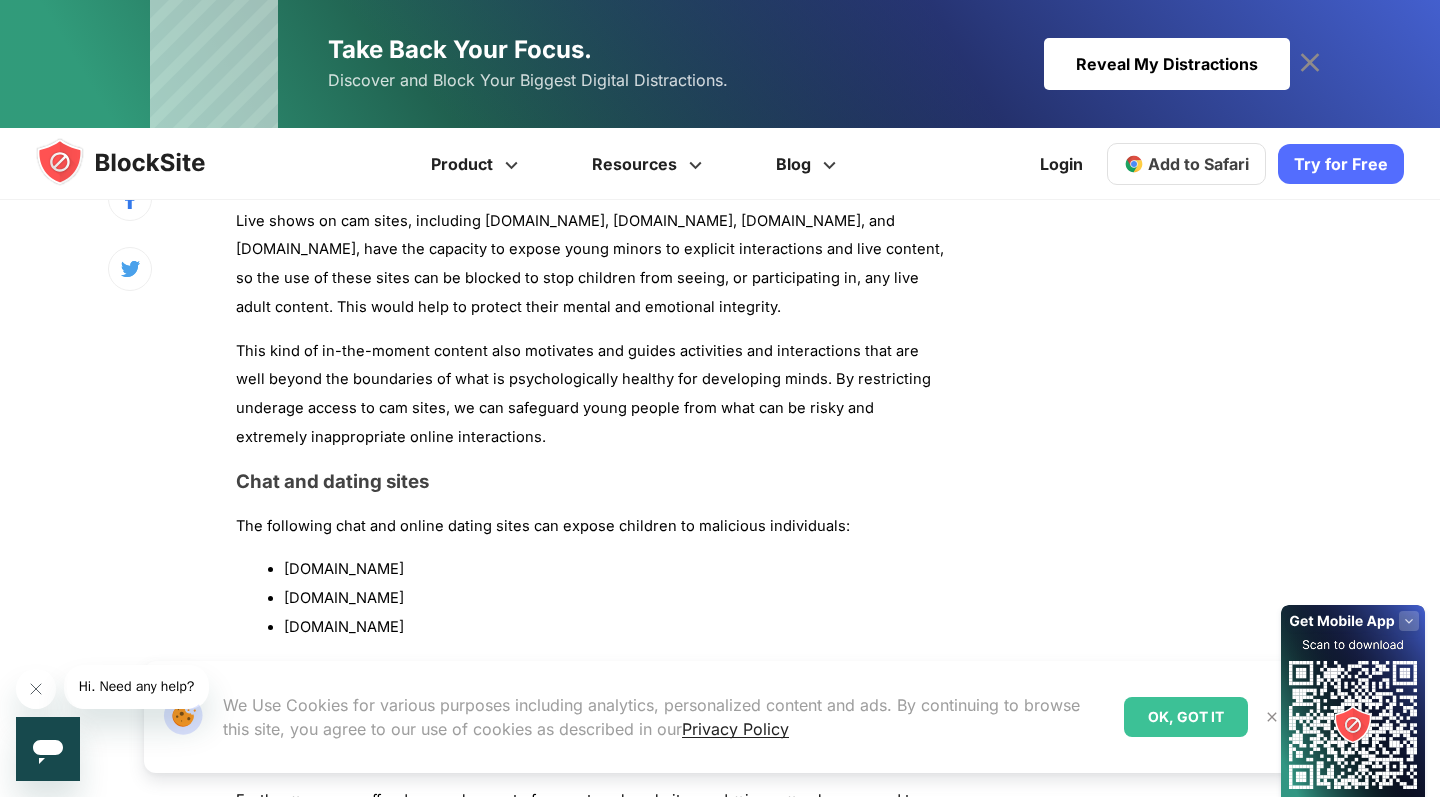 scroll, scrollTop: 2467, scrollLeft: 0, axis: vertical 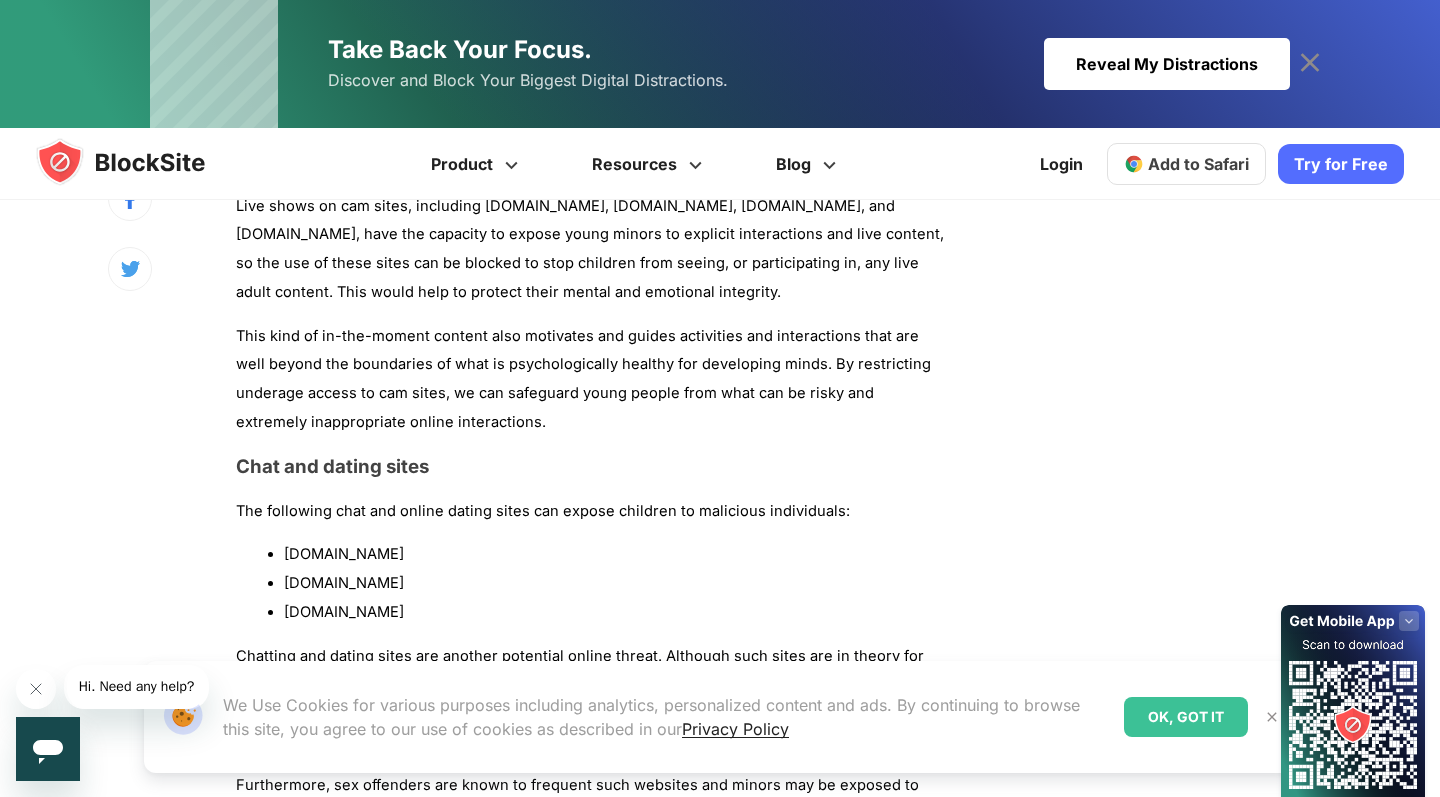 click on "[DOMAIN_NAME]" at bounding box center (616, 554) 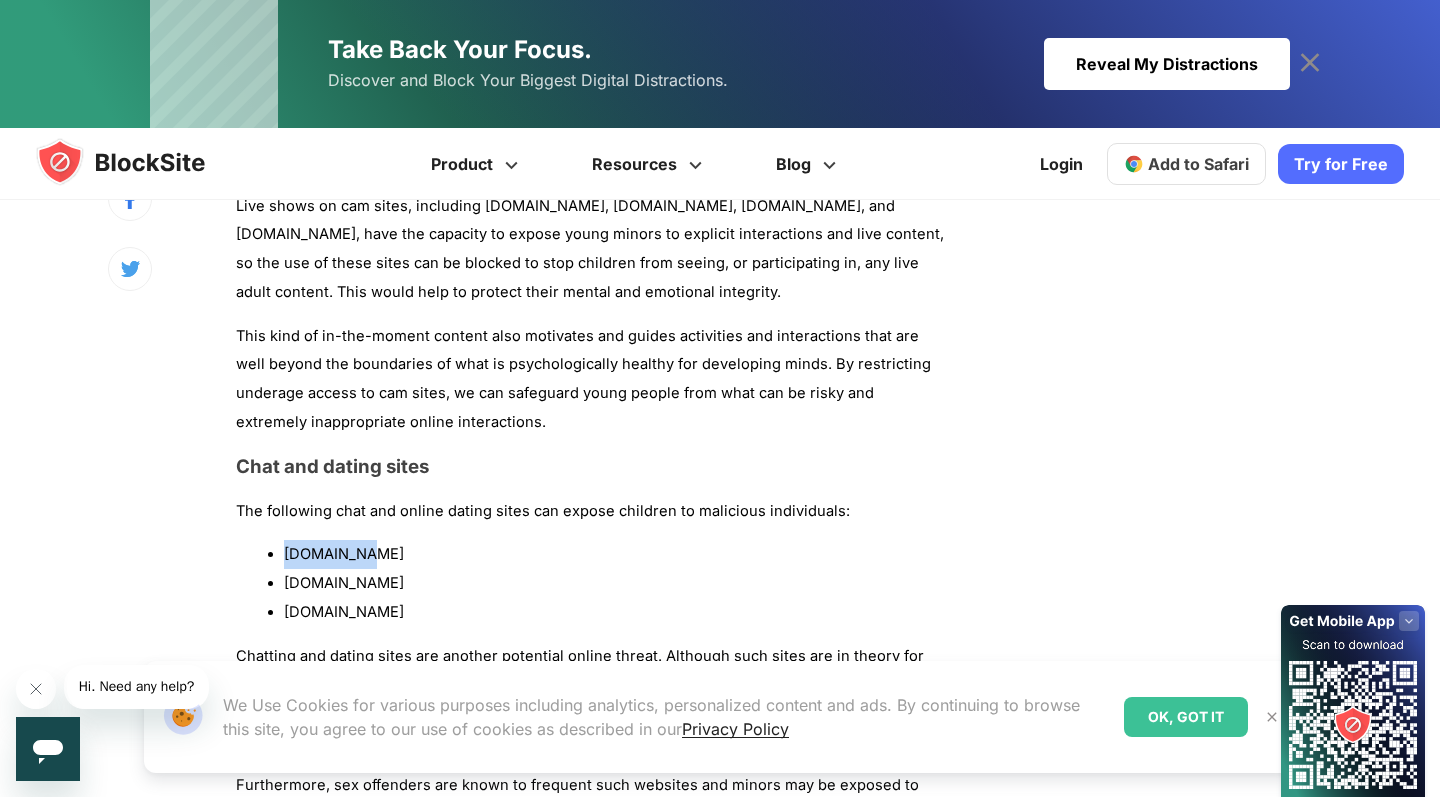 click on "[DOMAIN_NAME]" at bounding box center [616, 554] 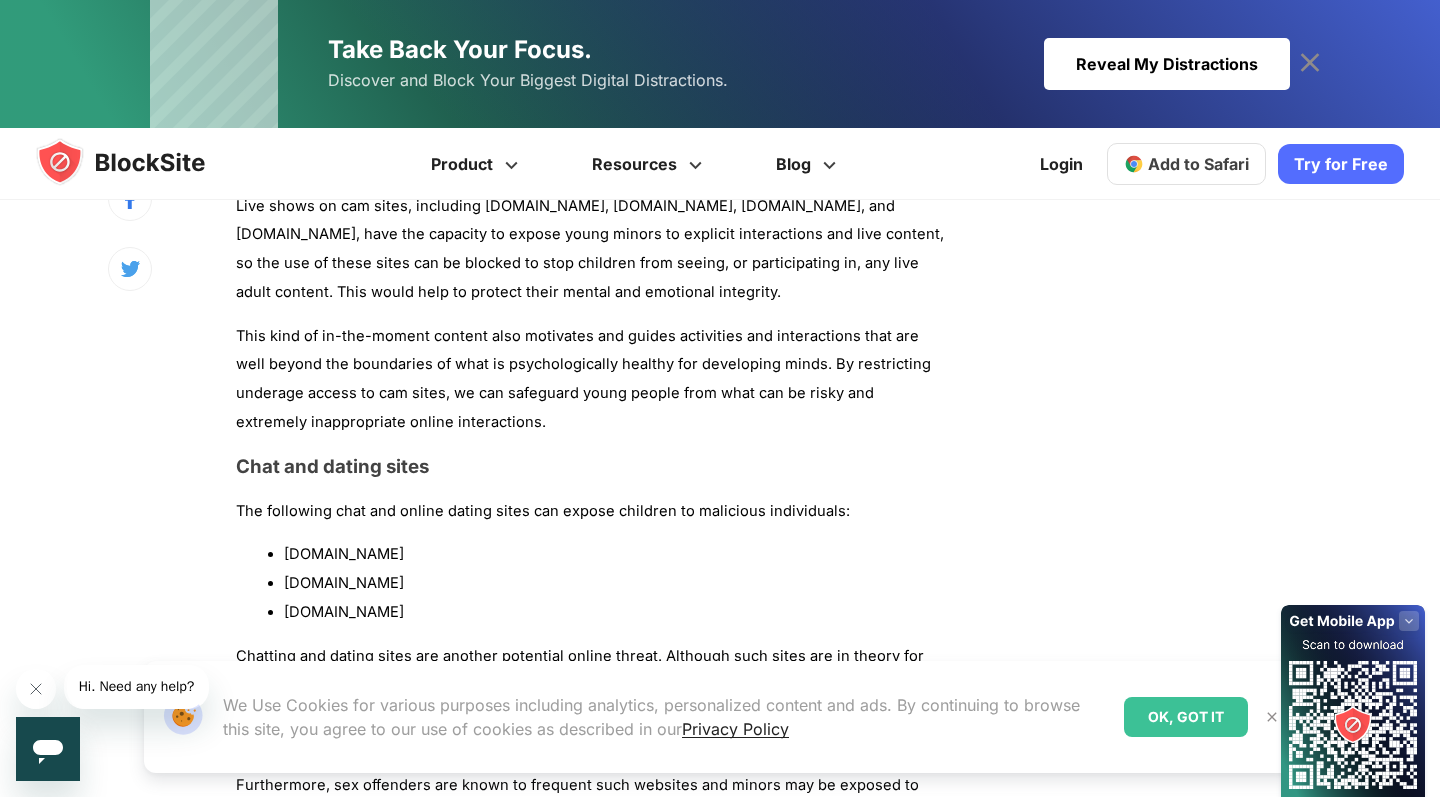 click on "[DOMAIN_NAME]" at bounding box center (616, 583) 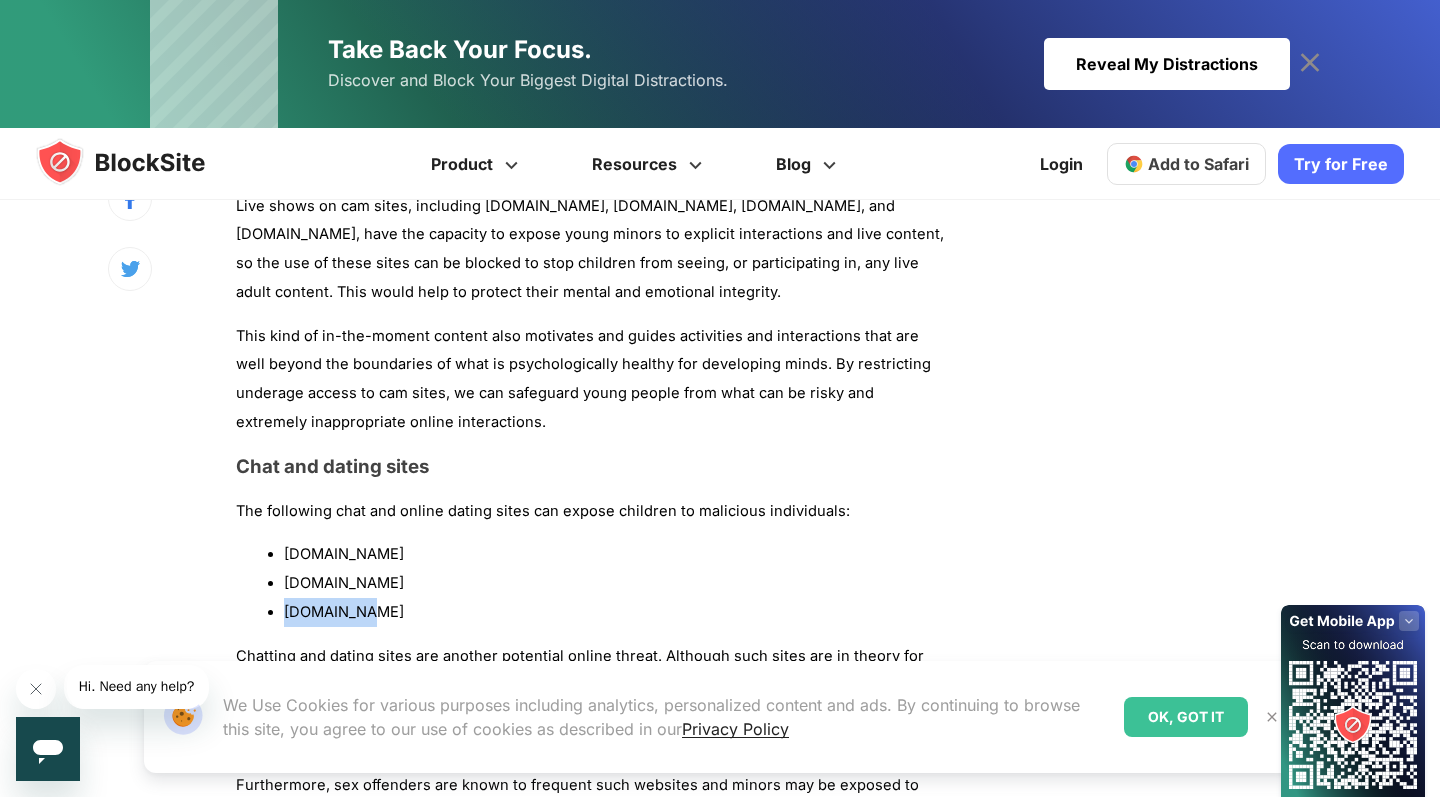 click on "[DOMAIN_NAME]" at bounding box center [616, 612] 